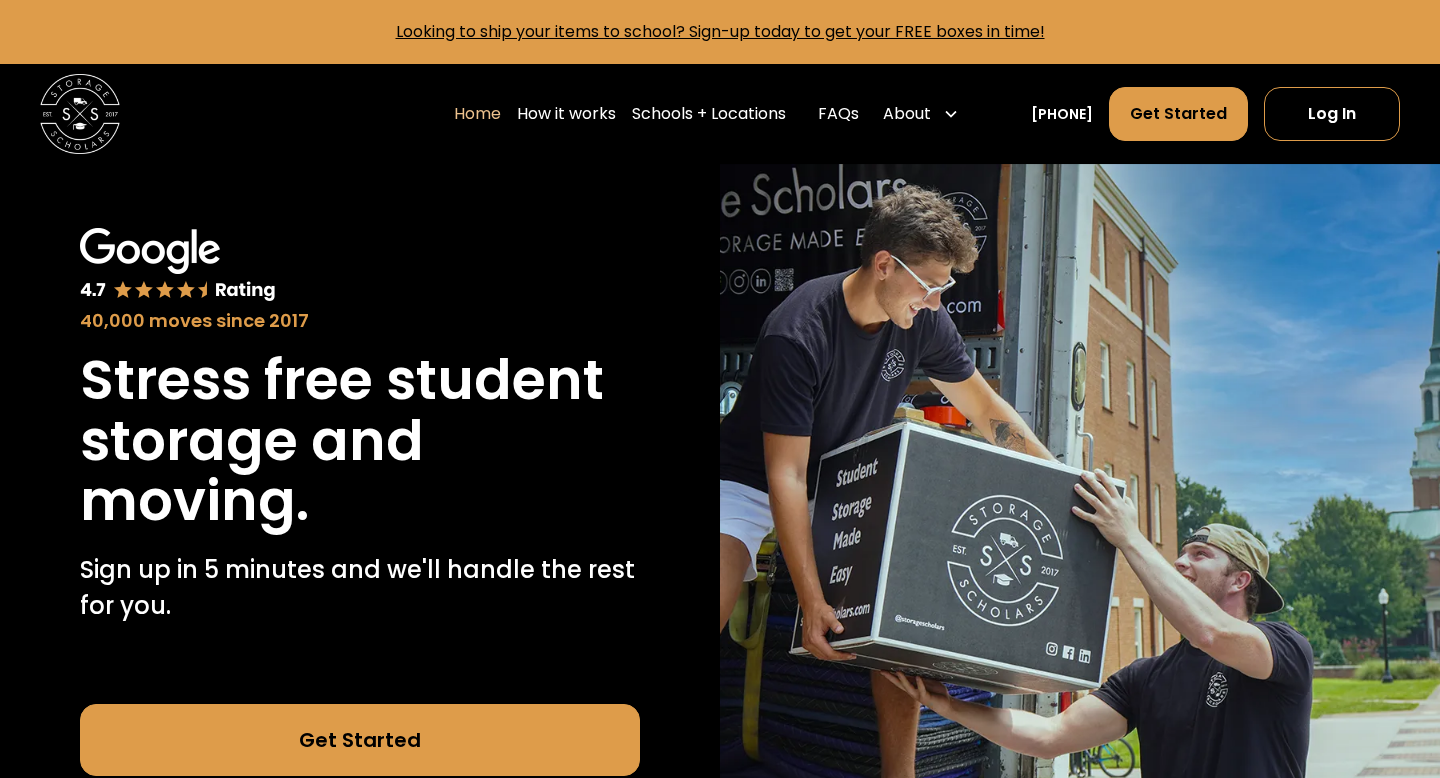 scroll, scrollTop: 0, scrollLeft: 0, axis: both 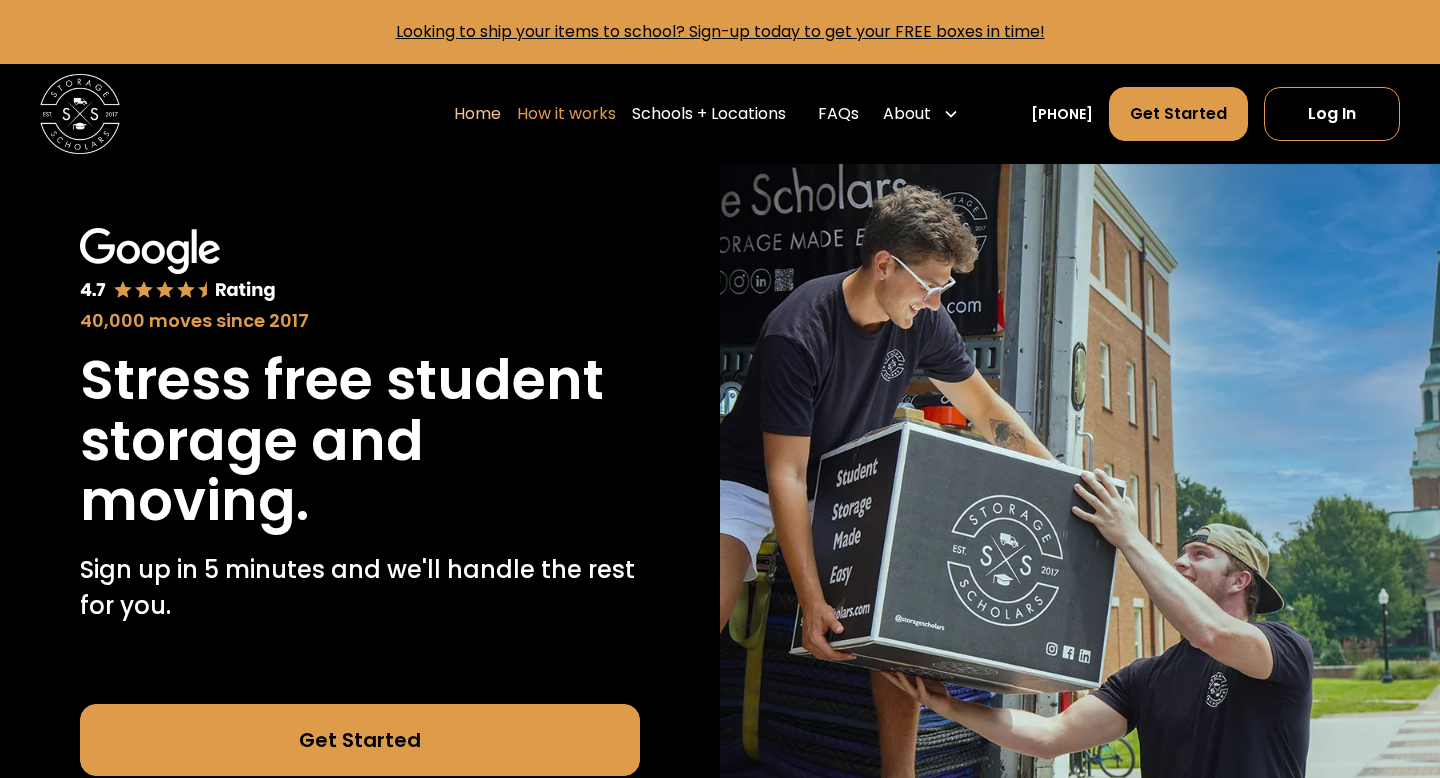 click on "How it works" at bounding box center [566, 114] 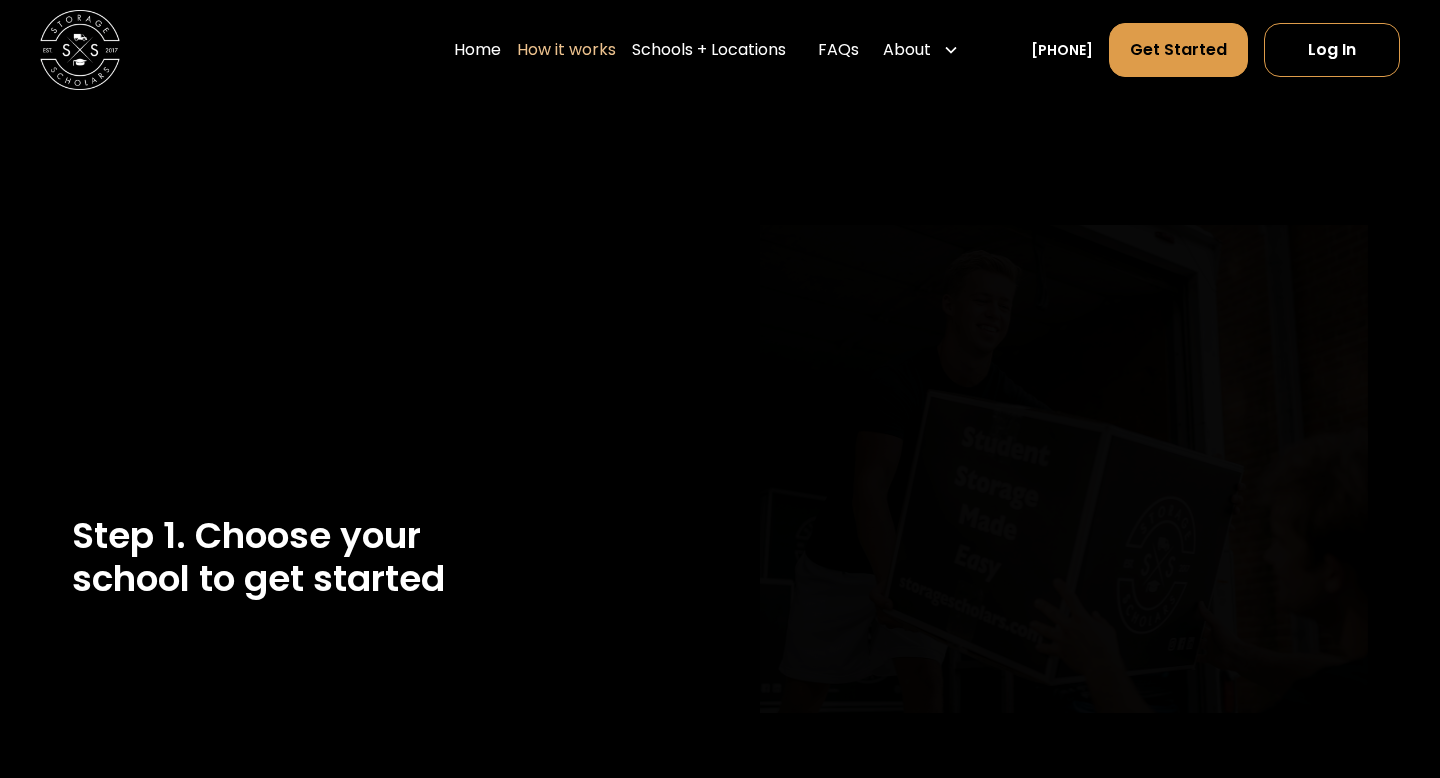 scroll, scrollTop: 0, scrollLeft: 0, axis: both 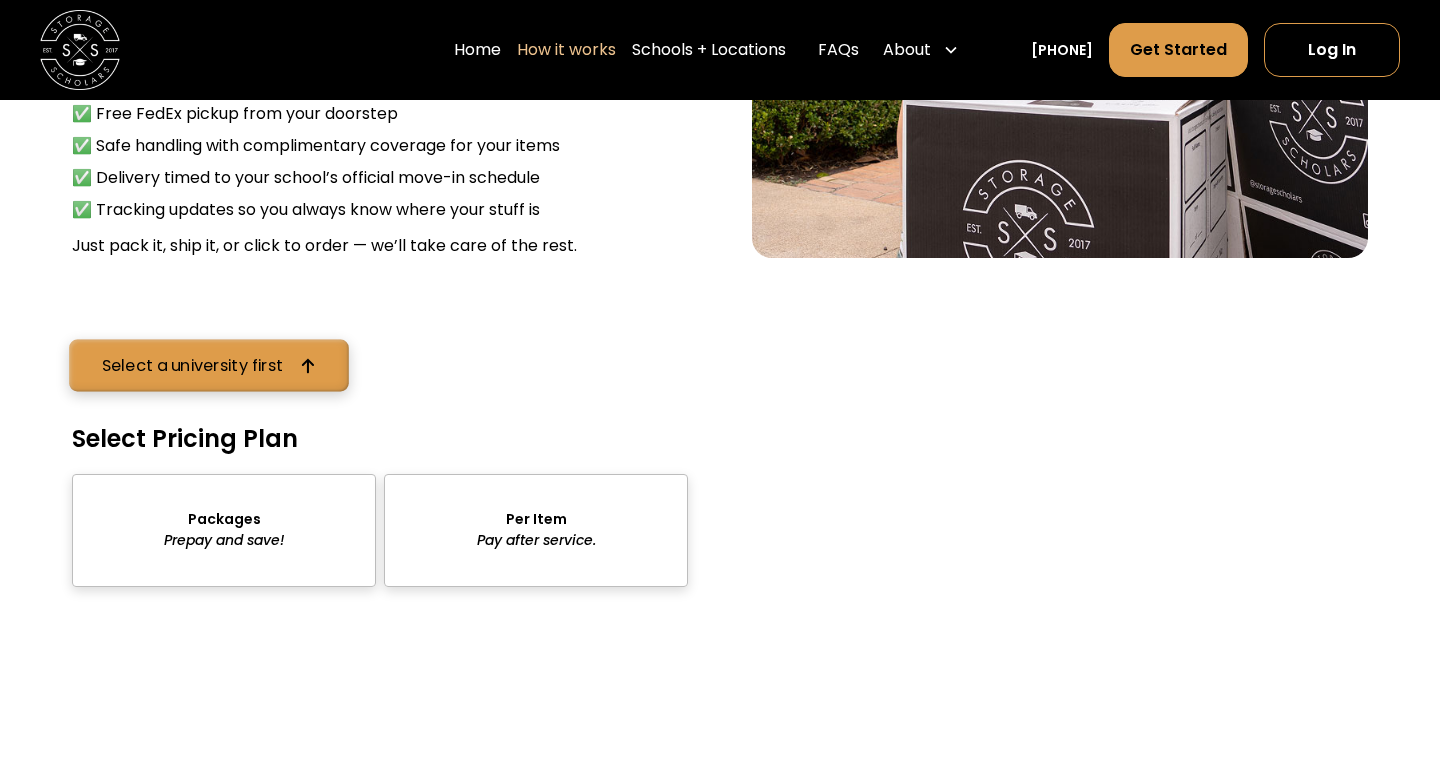 click on "Select a university first" at bounding box center (193, 365) 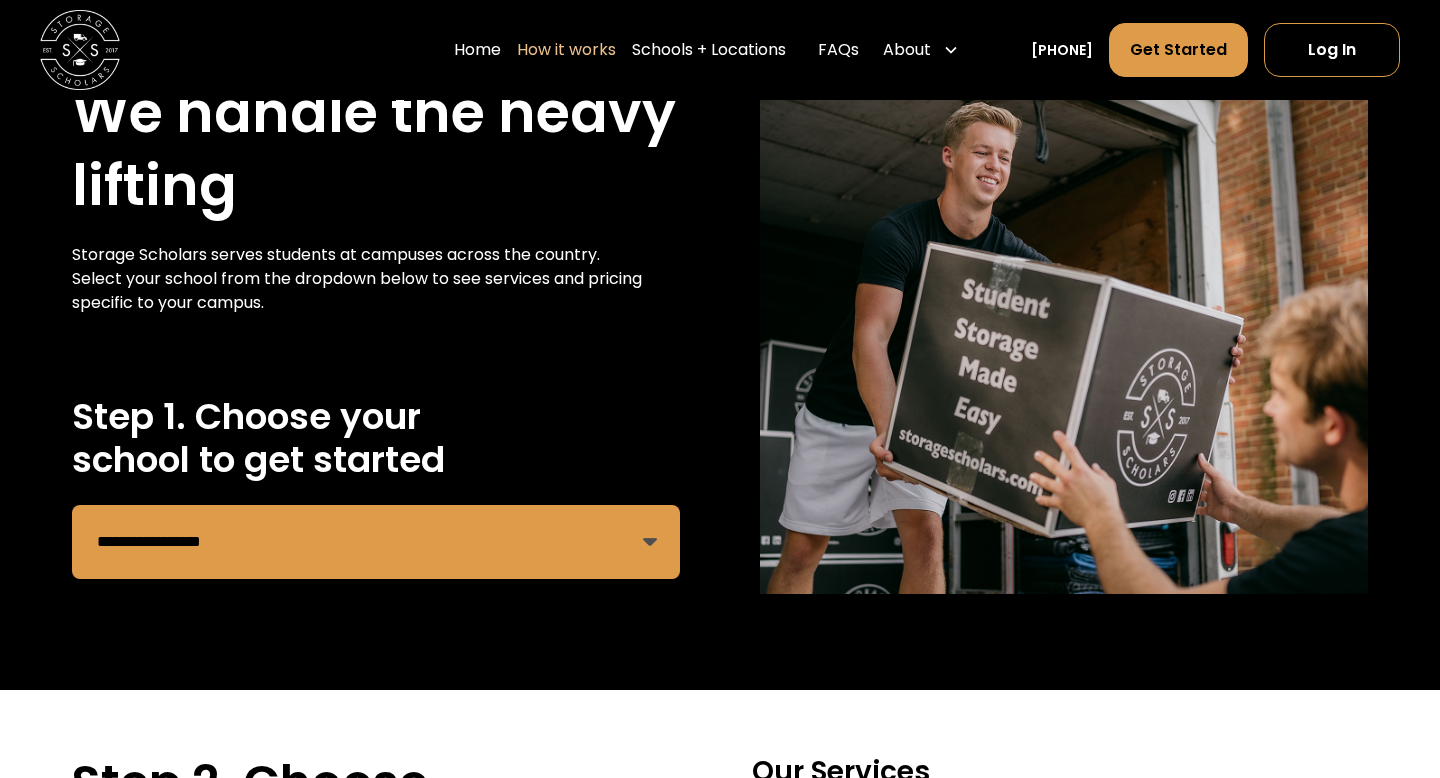 scroll, scrollTop: 100, scrollLeft: 0, axis: vertical 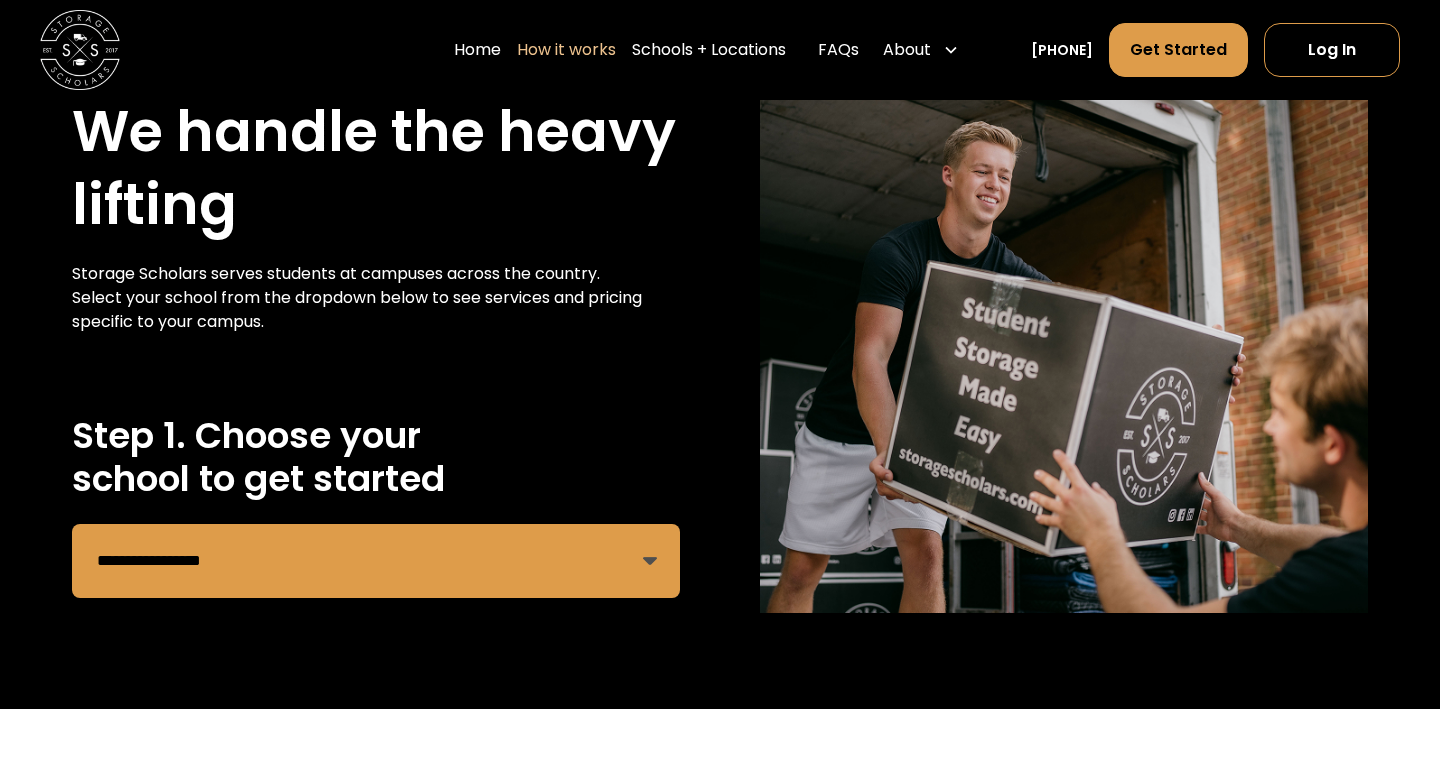 click on "**********" at bounding box center (376, 561) 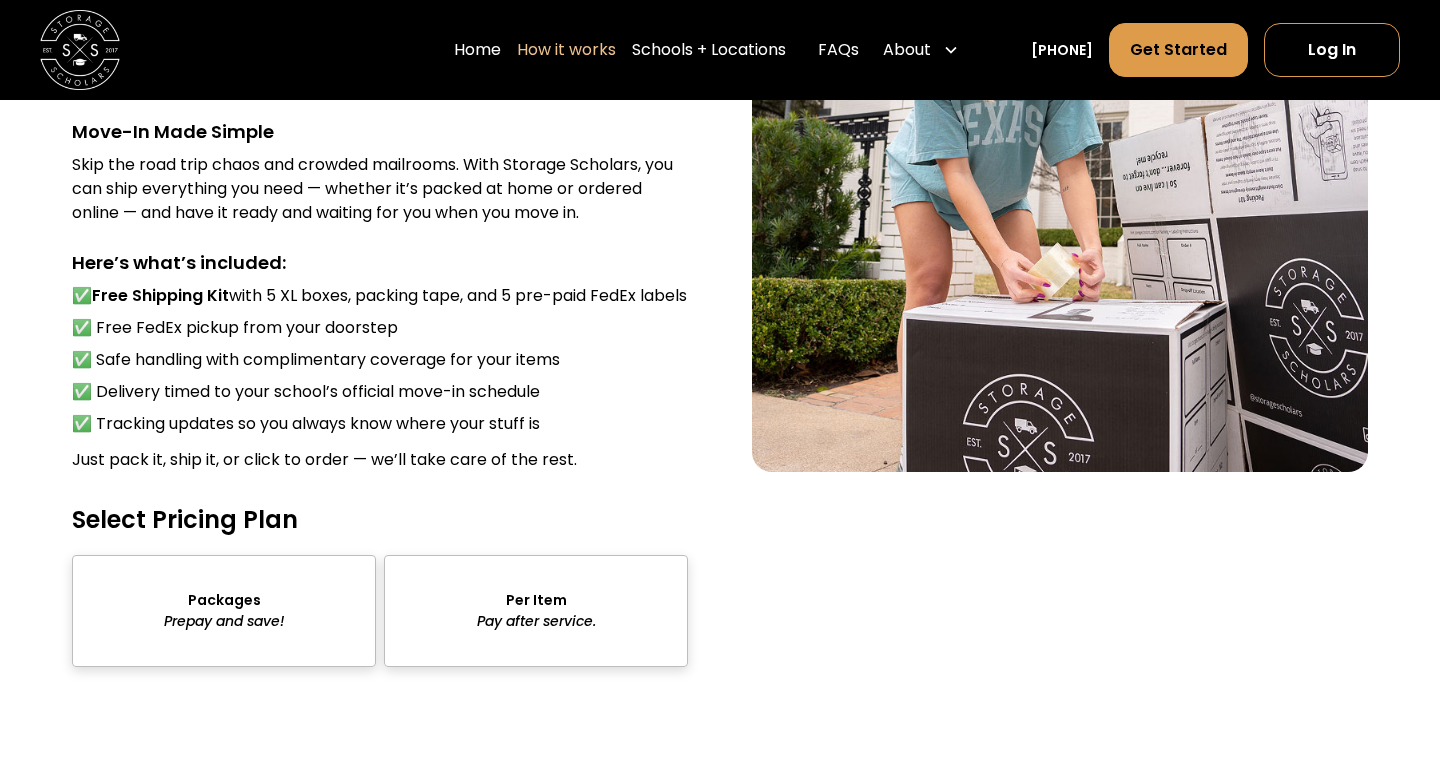 scroll, scrollTop: 2571, scrollLeft: 0, axis: vertical 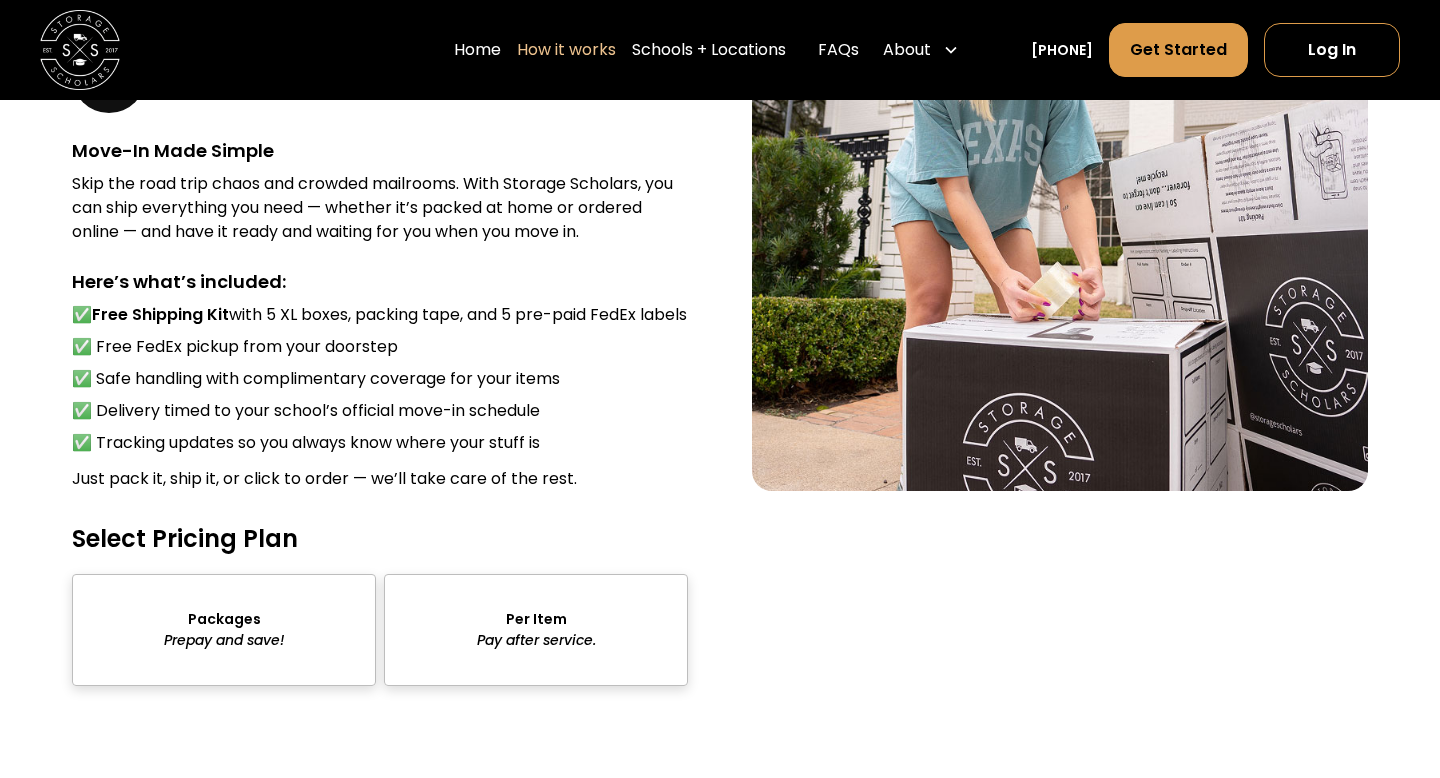 click at bounding box center (224, 630) 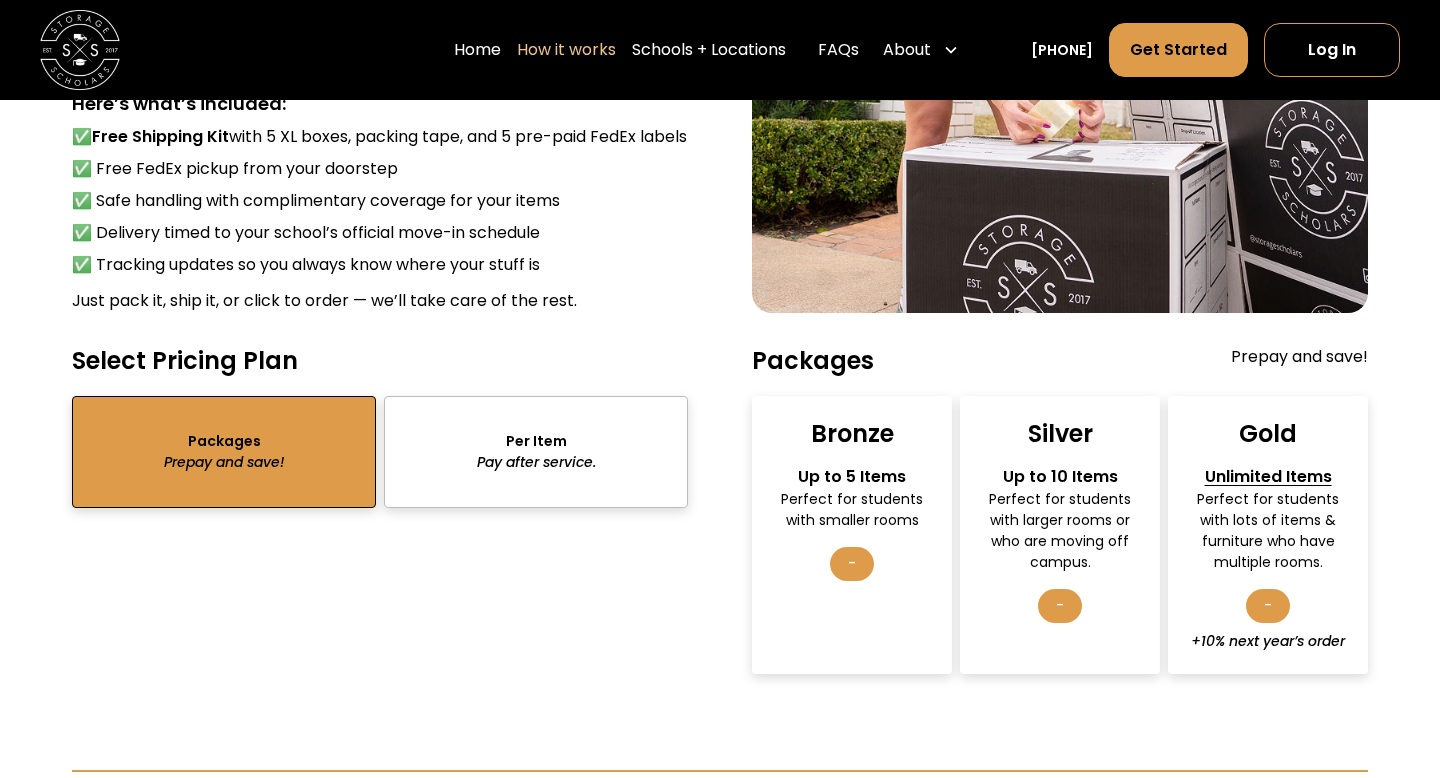 scroll, scrollTop: 2742, scrollLeft: 0, axis: vertical 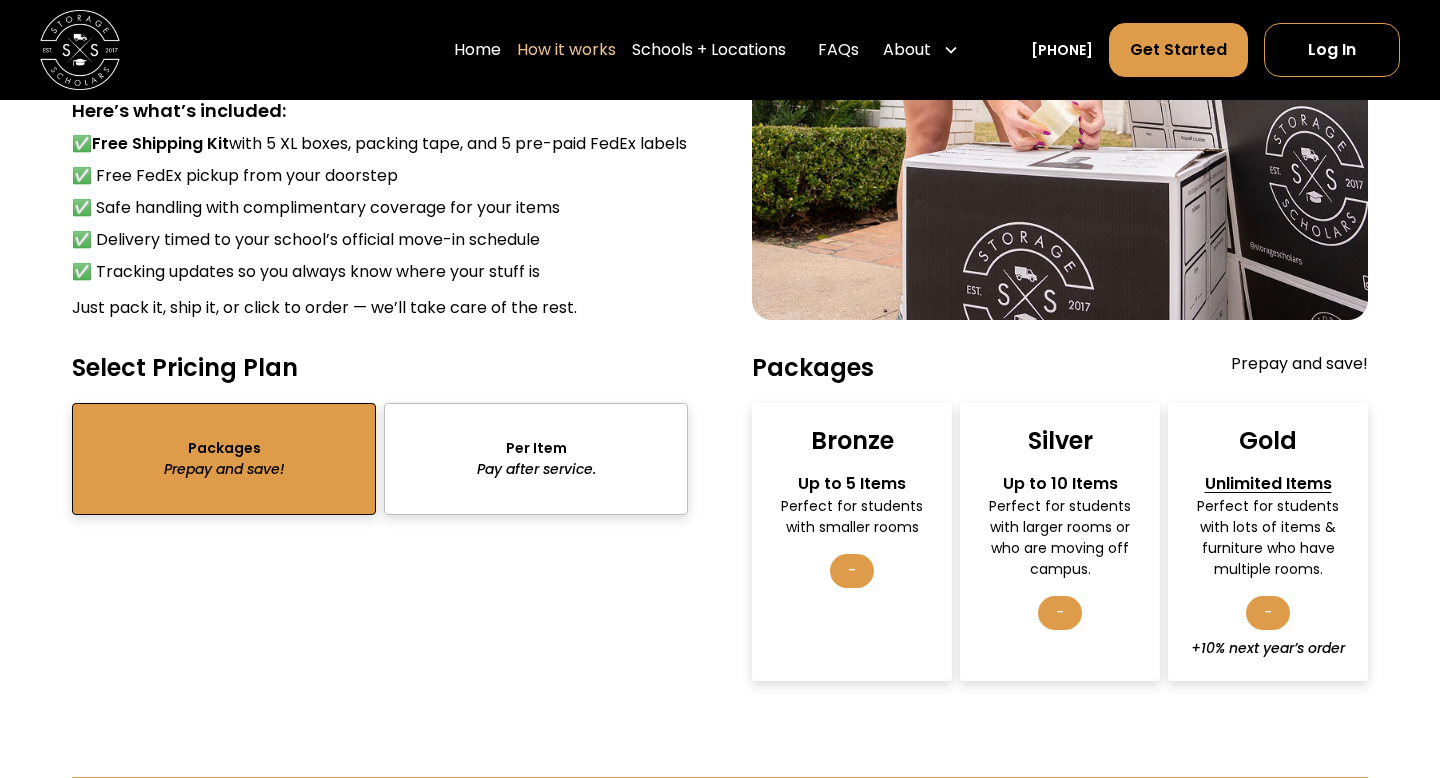click on "-" at bounding box center [852, 571] 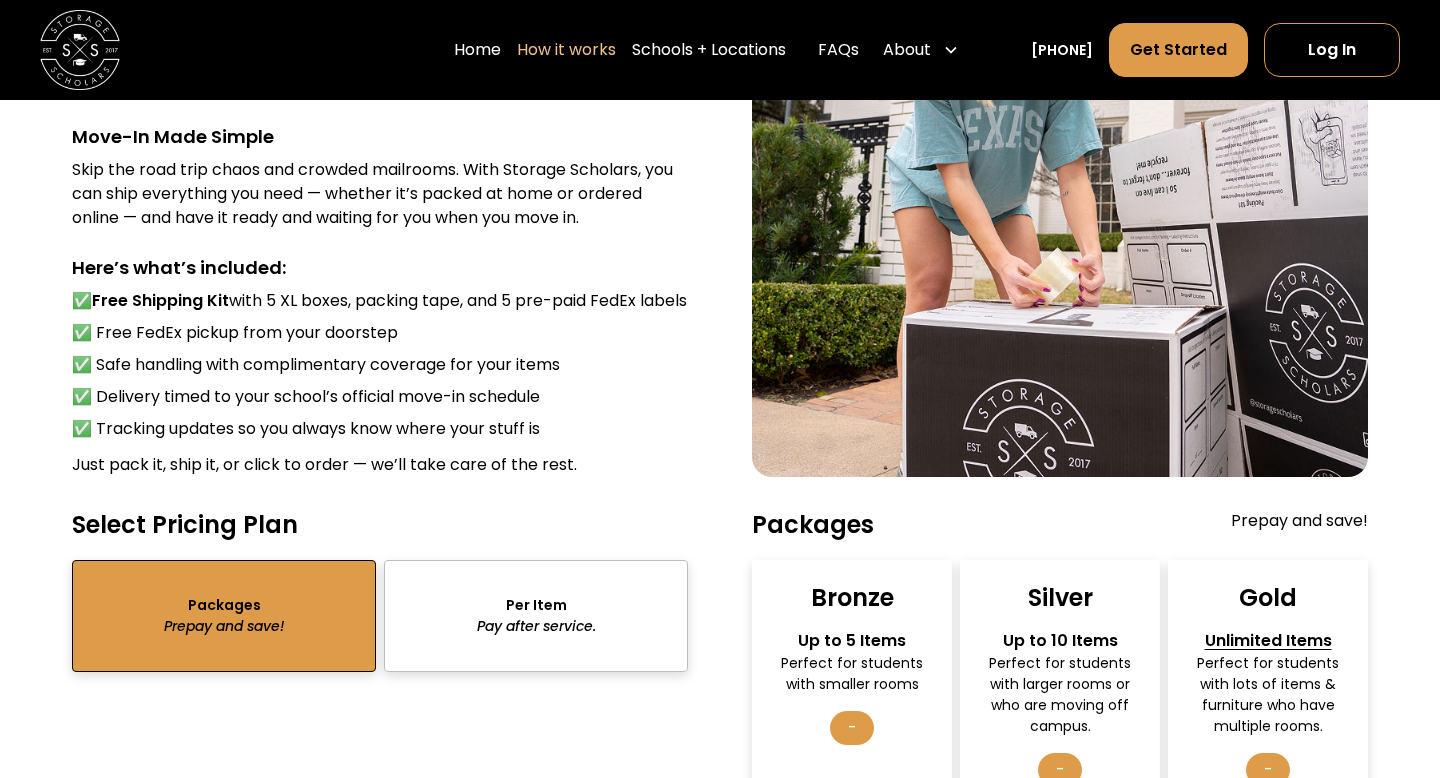scroll, scrollTop: 2583, scrollLeft: 0, axis: vertical 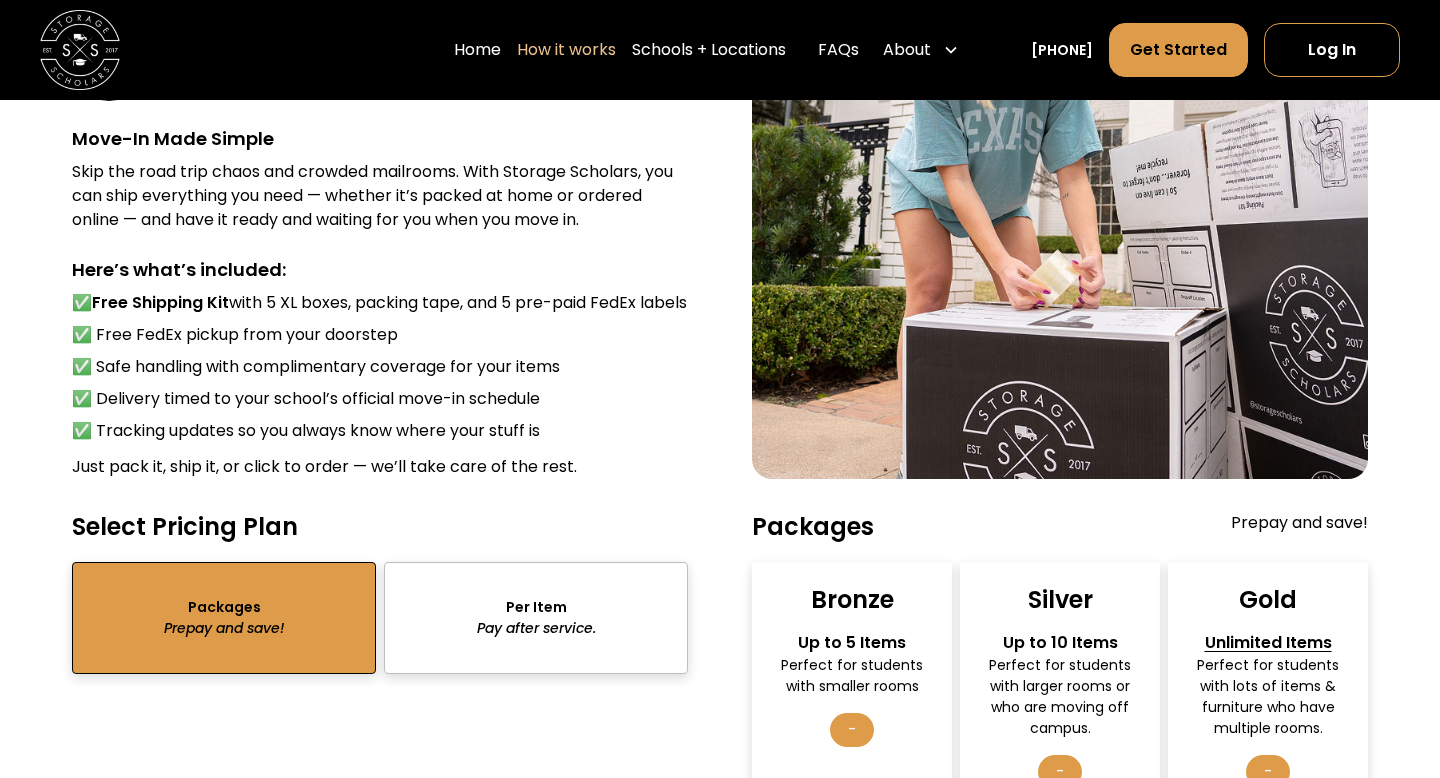 click at bounding box center (536, 618) 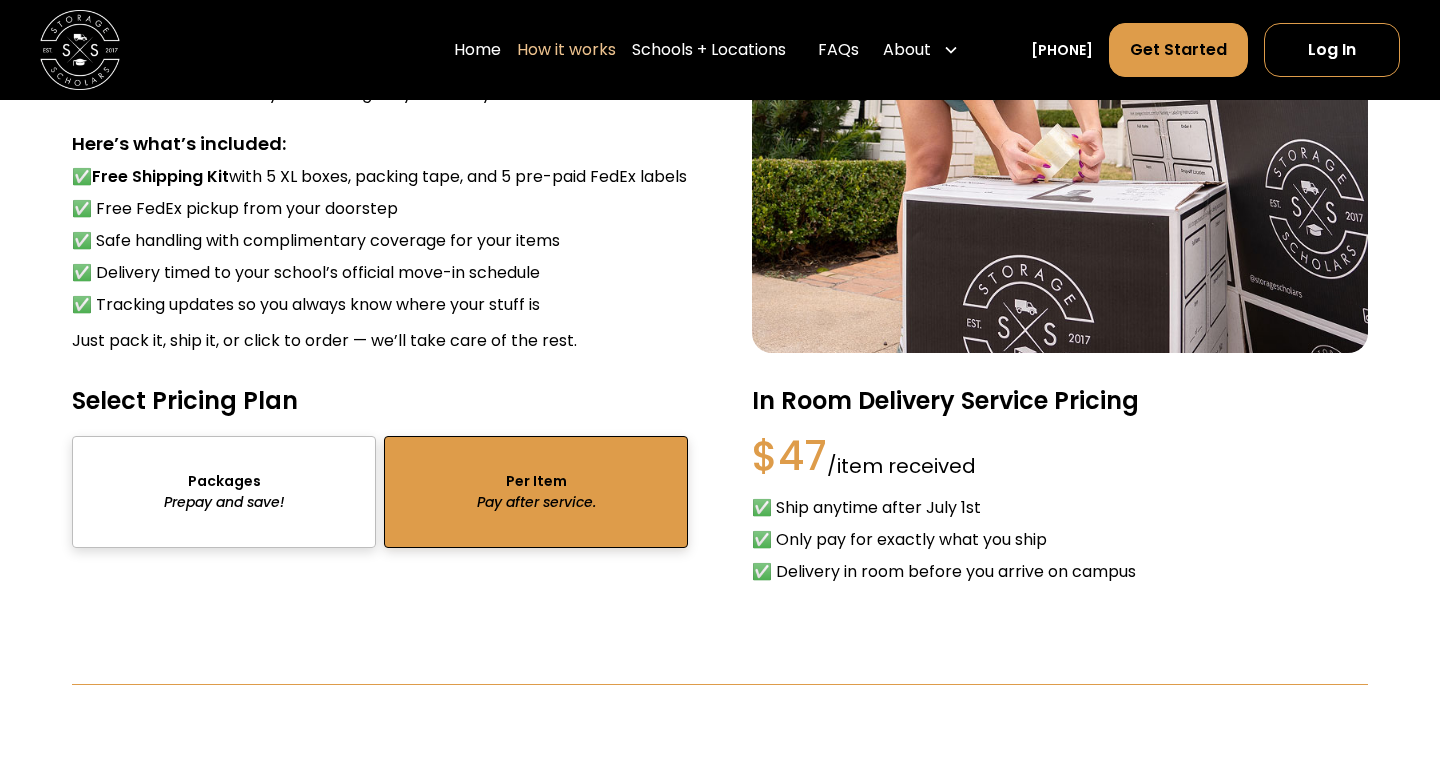 scroll, scrollTop: 2706, scrollLeft: 0, axis: vertical 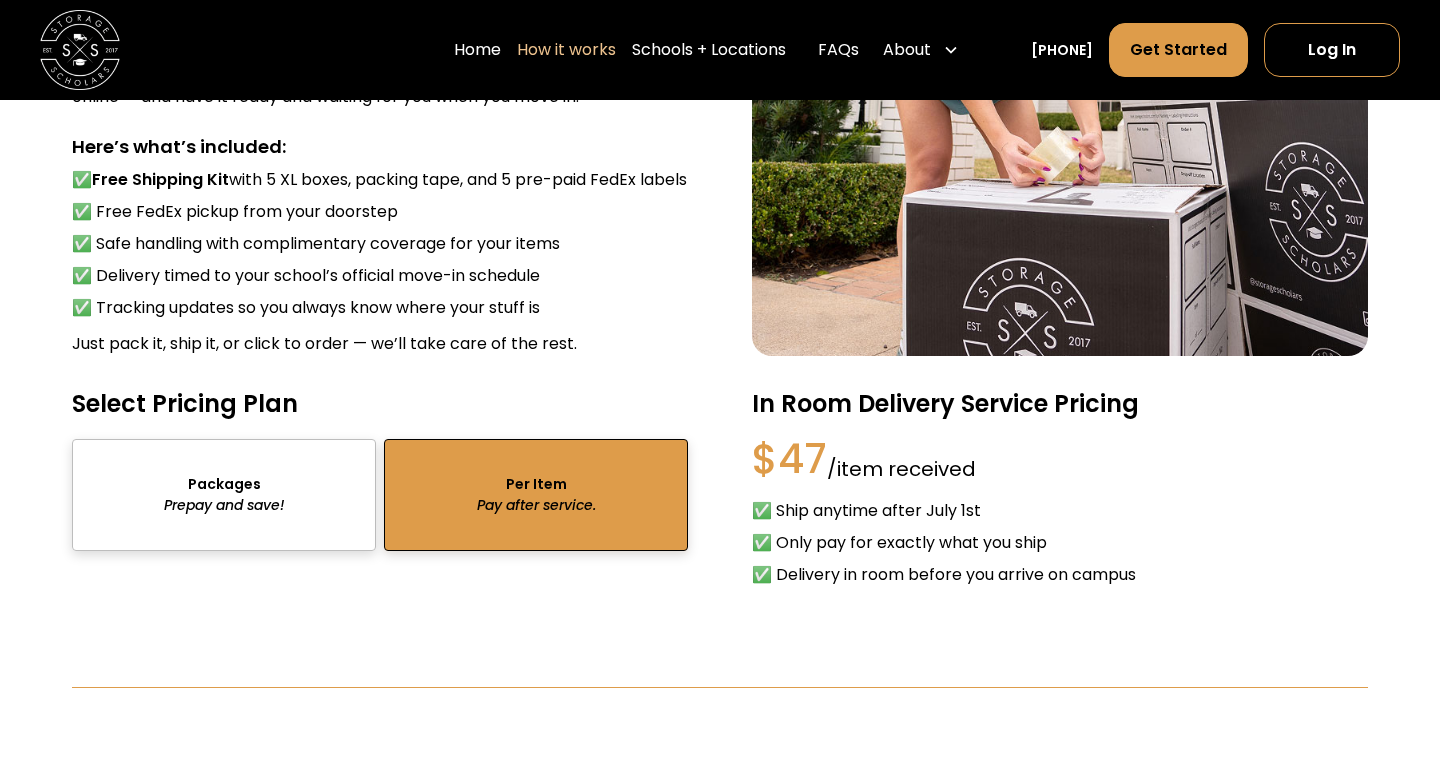 click at bounding box center (224, 495) 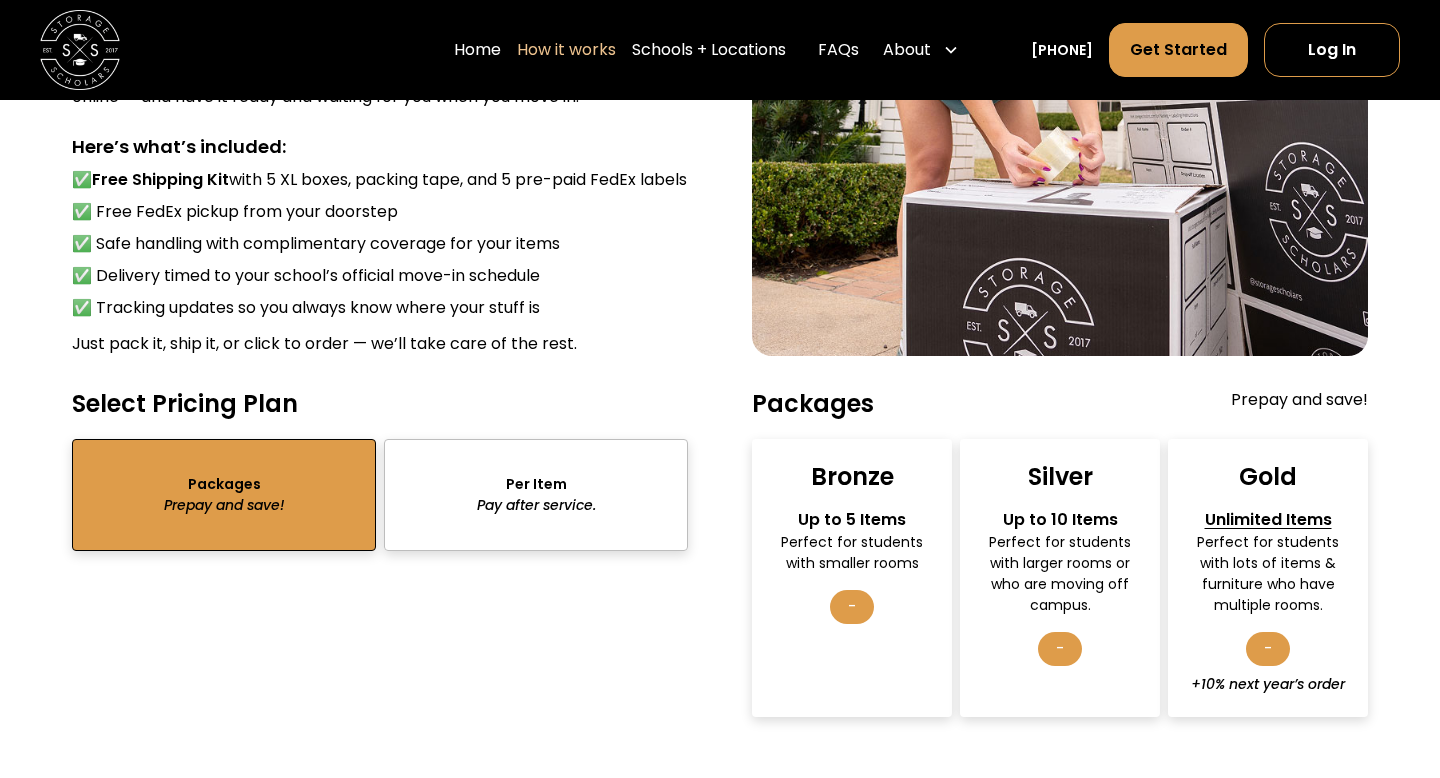 click at bounding box center (536, 495) 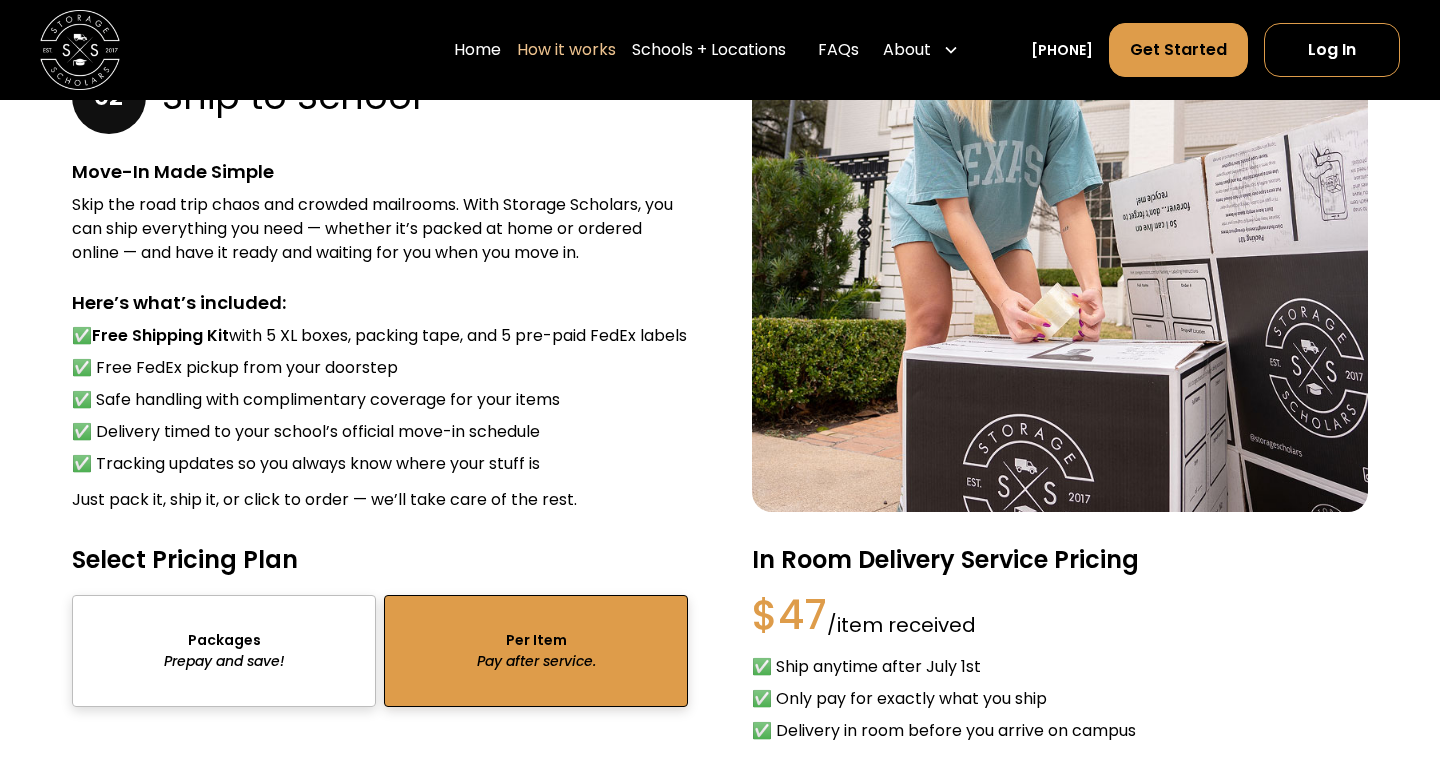 scroll, scrollTop: 2549, scrollLeft: 0, axis: vertical 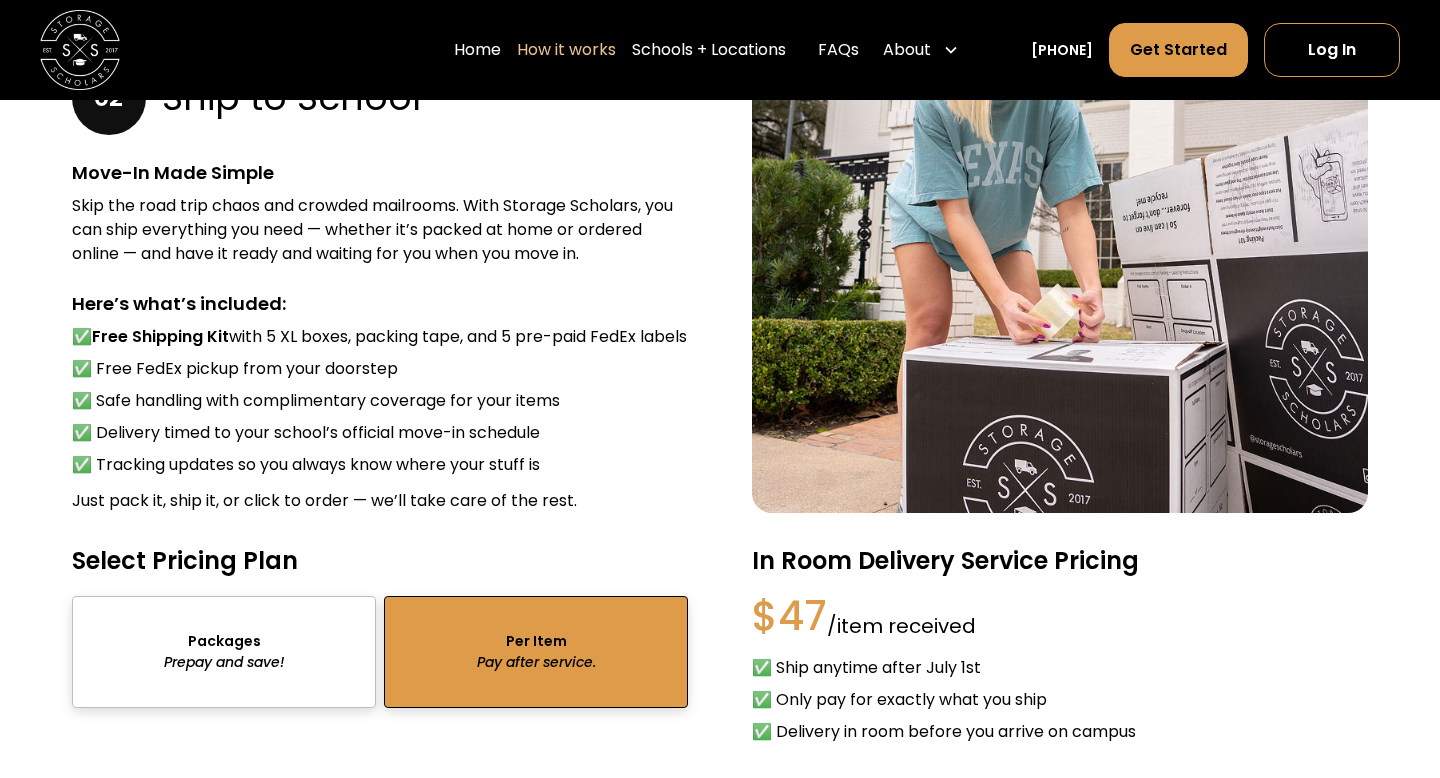click at bounding box center [224, 652] 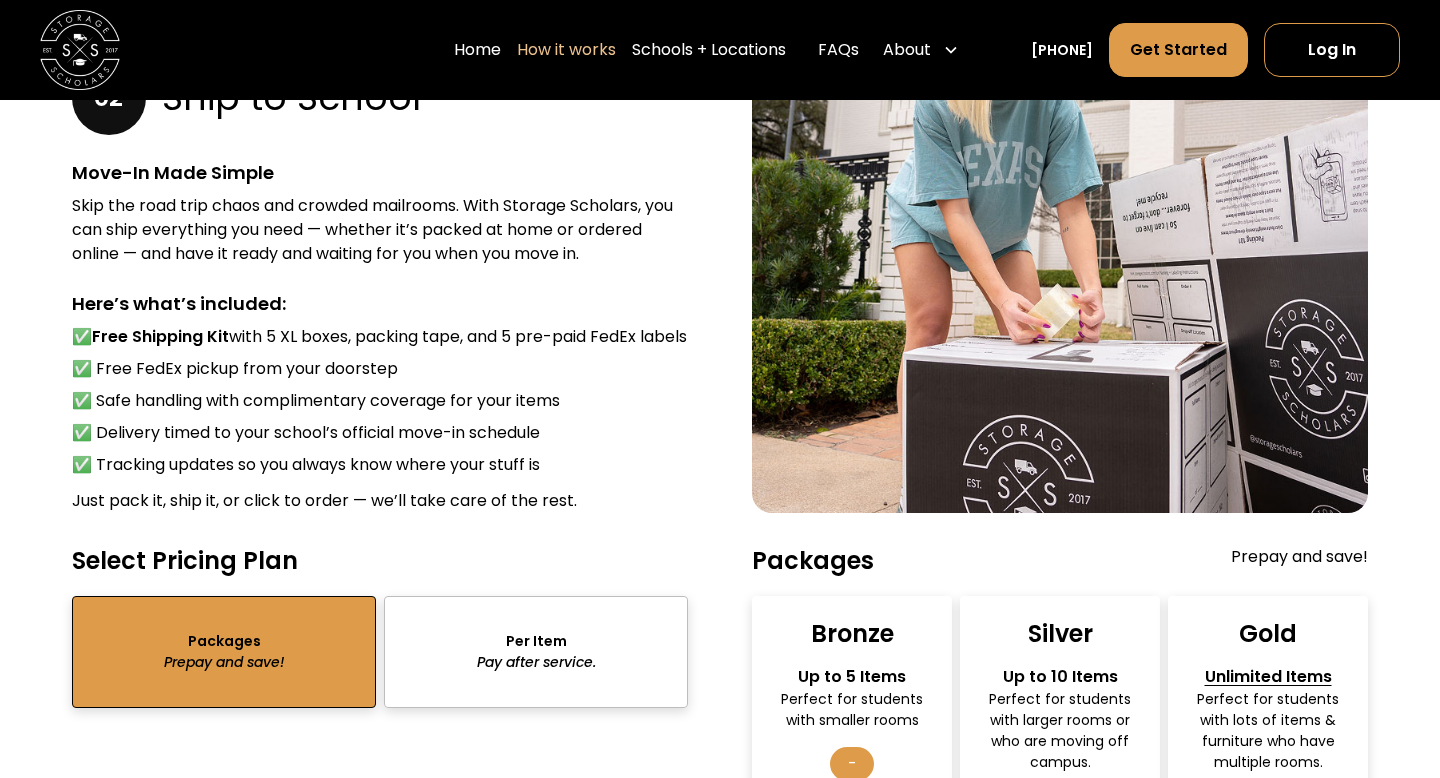 click at bounding box center [536, 652] 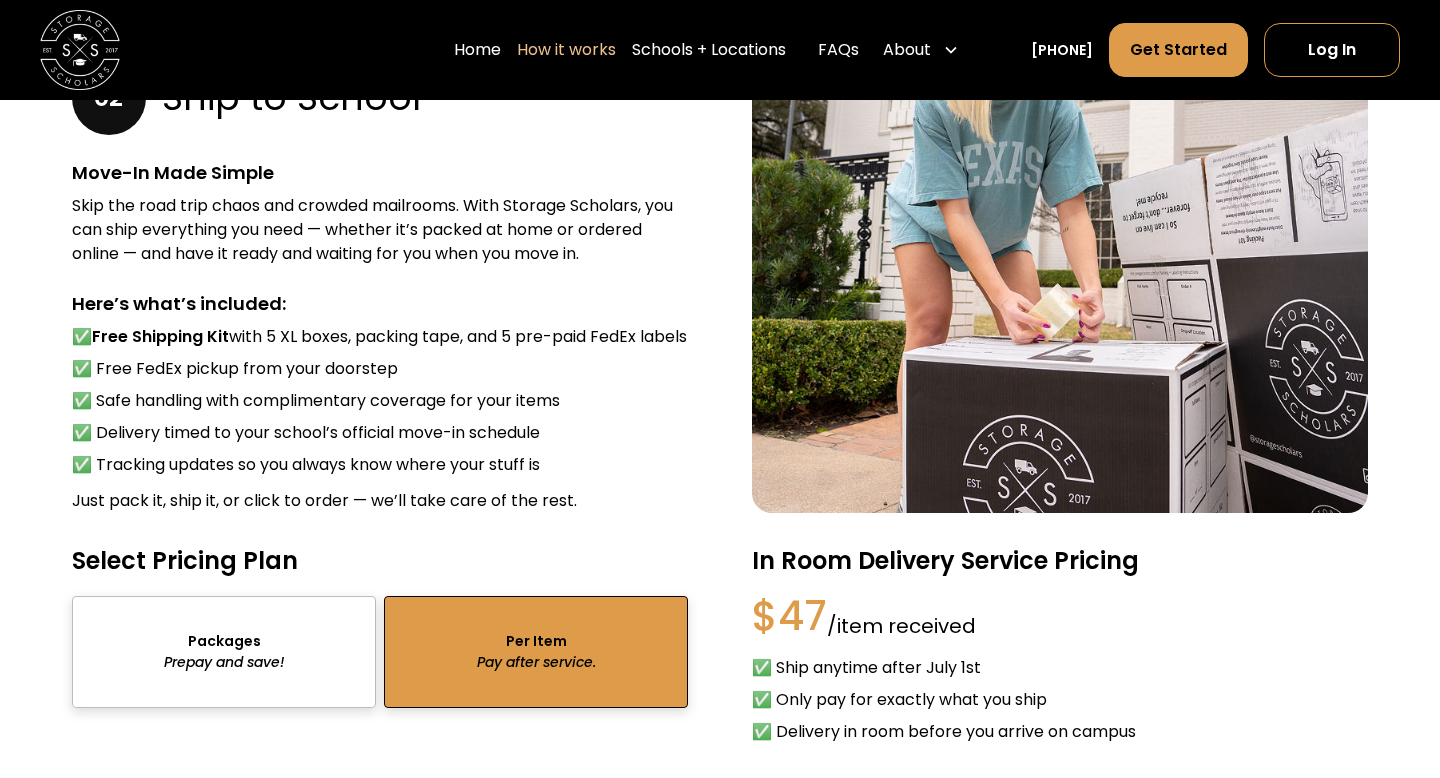 click at bounding box center (224, 652) 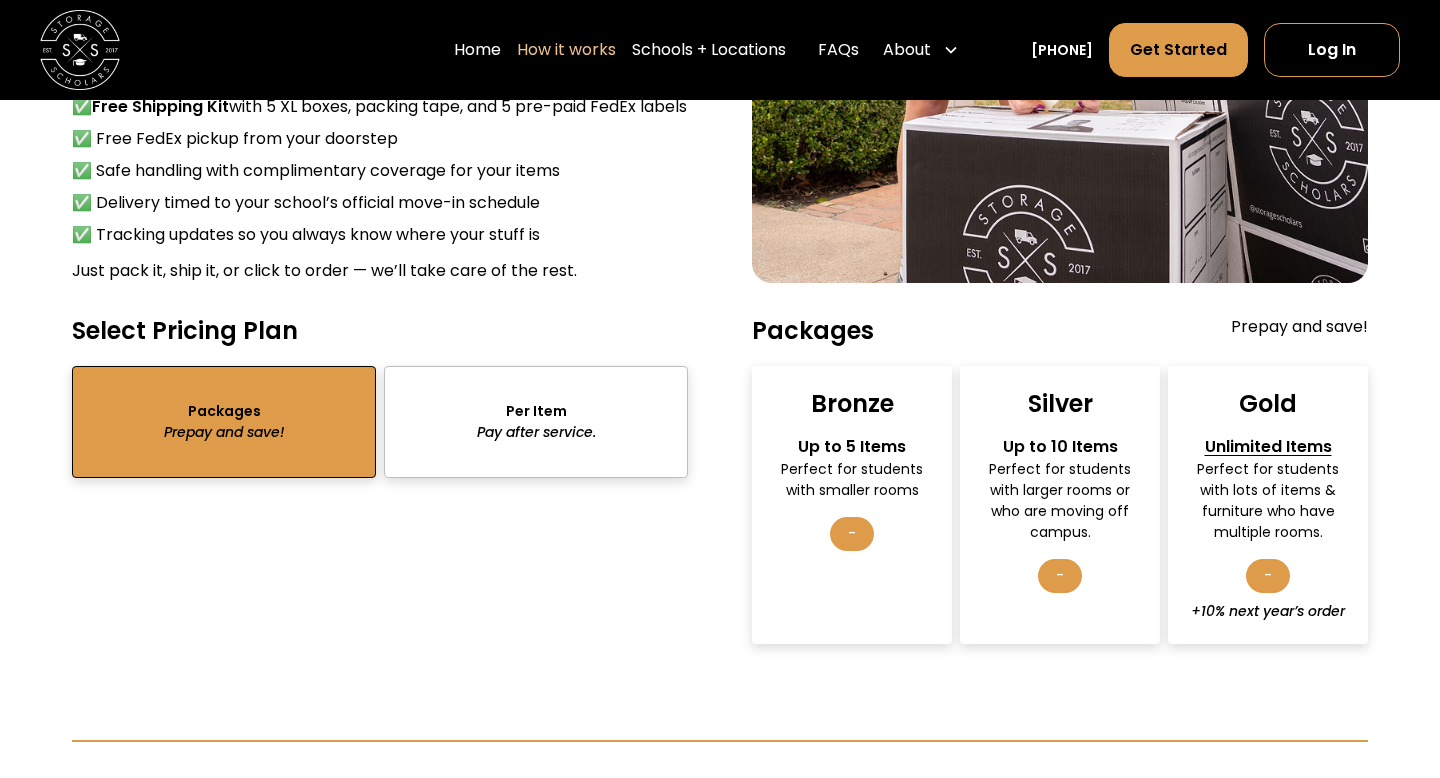 scroll, scrollTop: 2760, scrollLeft: 0, axis: vertical 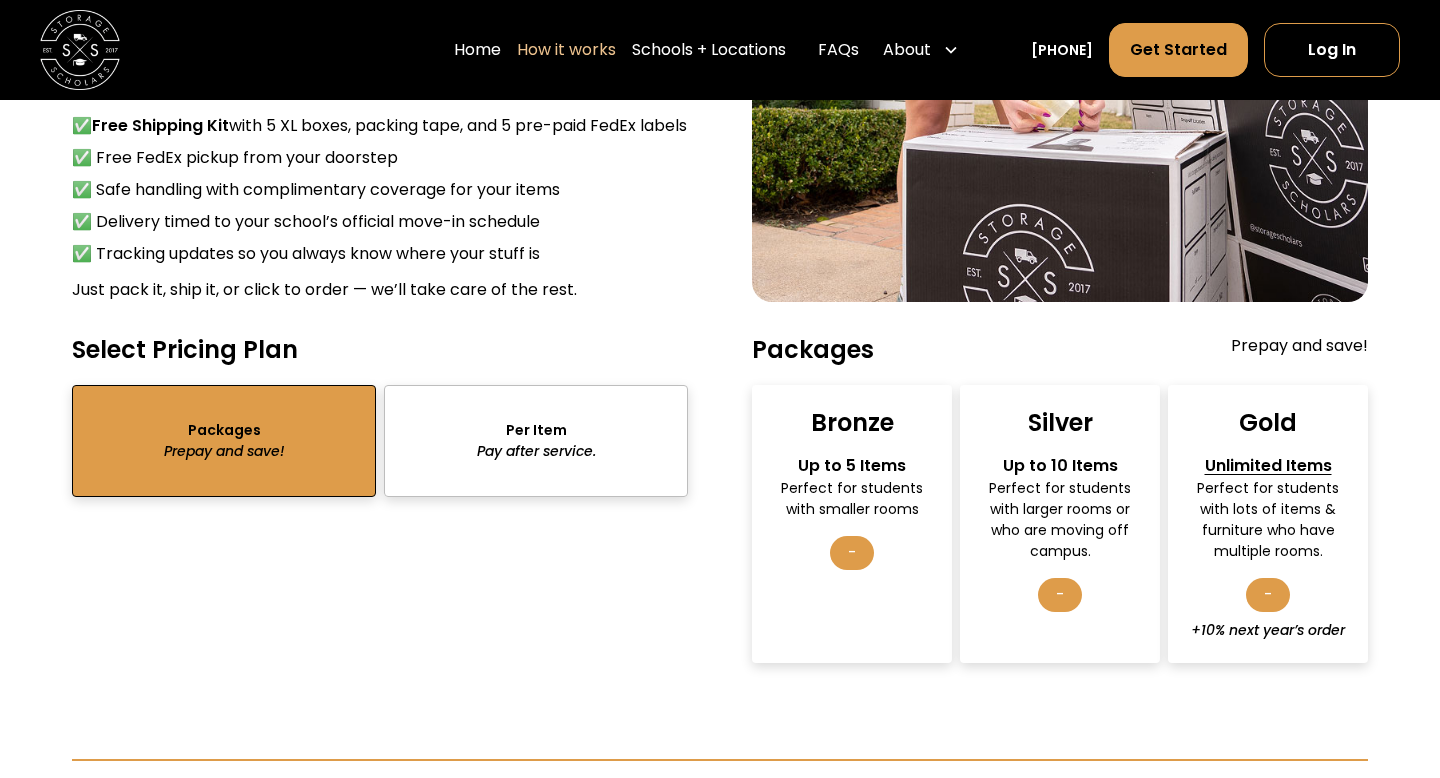 click at bounding box center (536, 441) 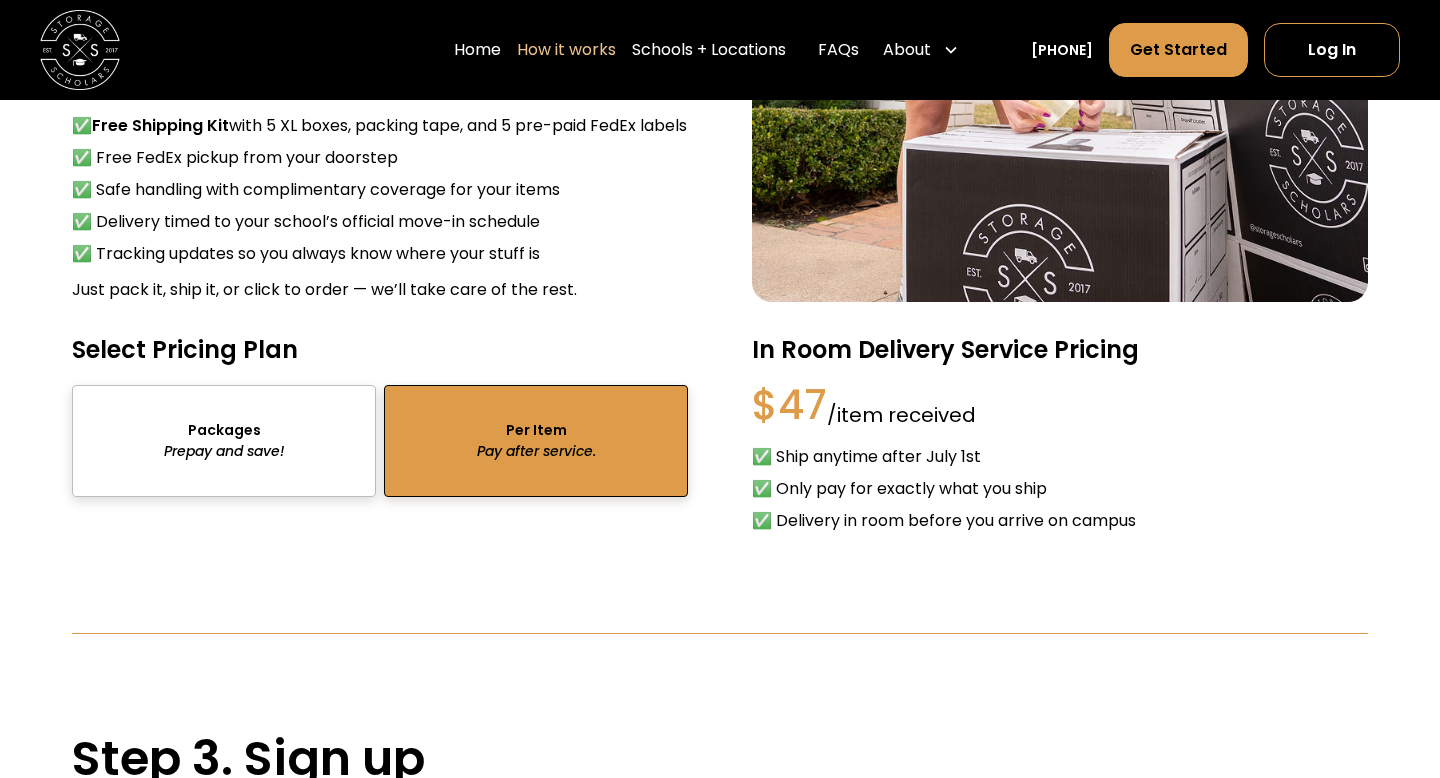 click at bounding box center (224, 441) 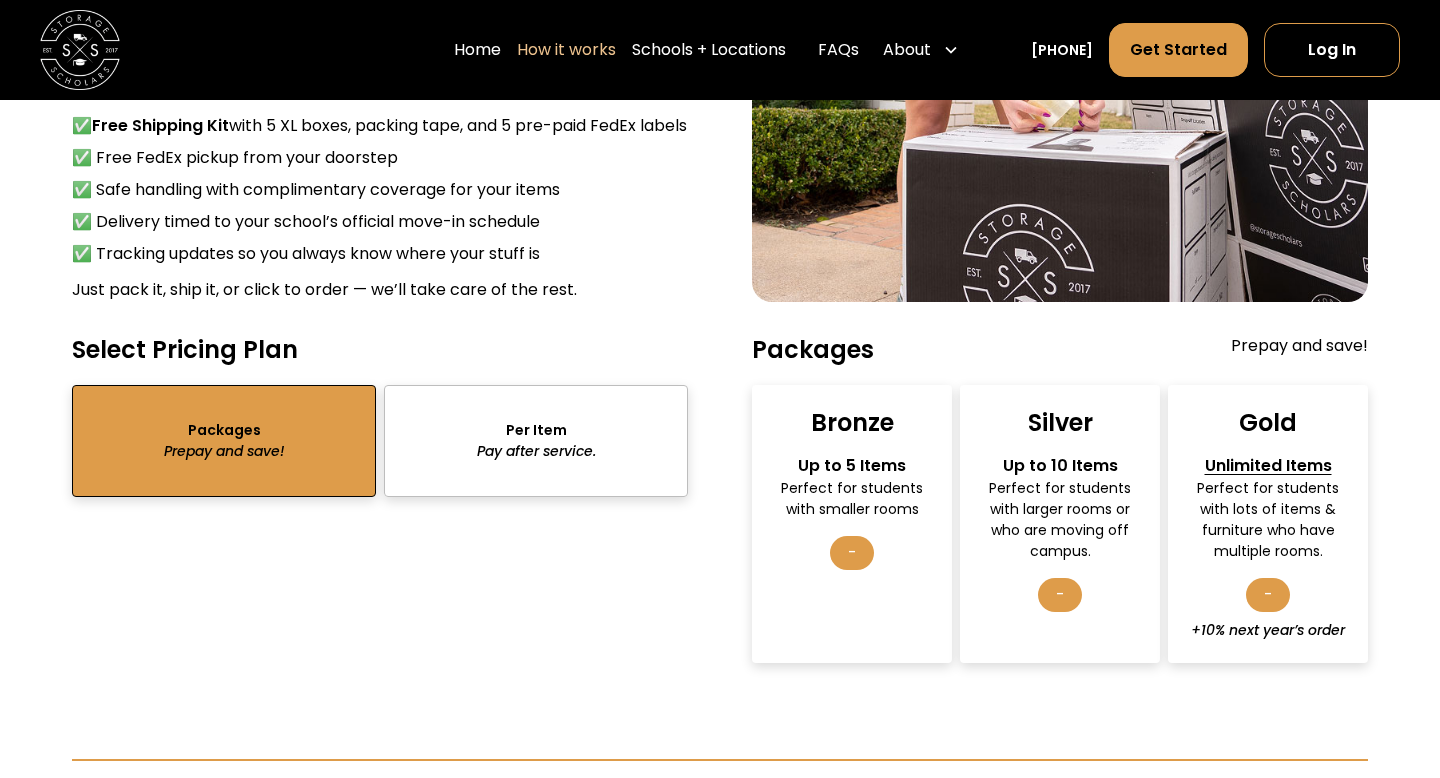 click on "-" at bounding box center (852, 553) 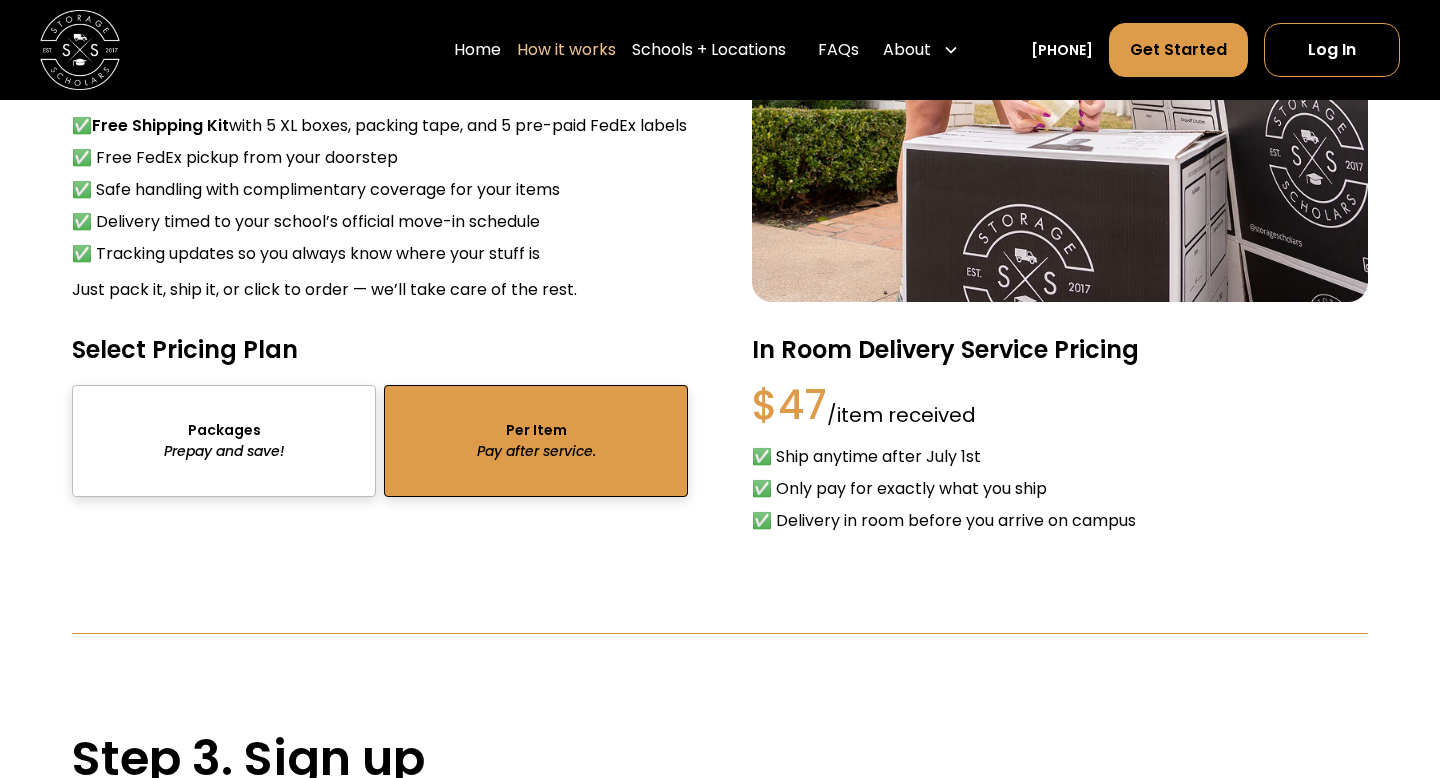 click at bounding box center (224, 441) 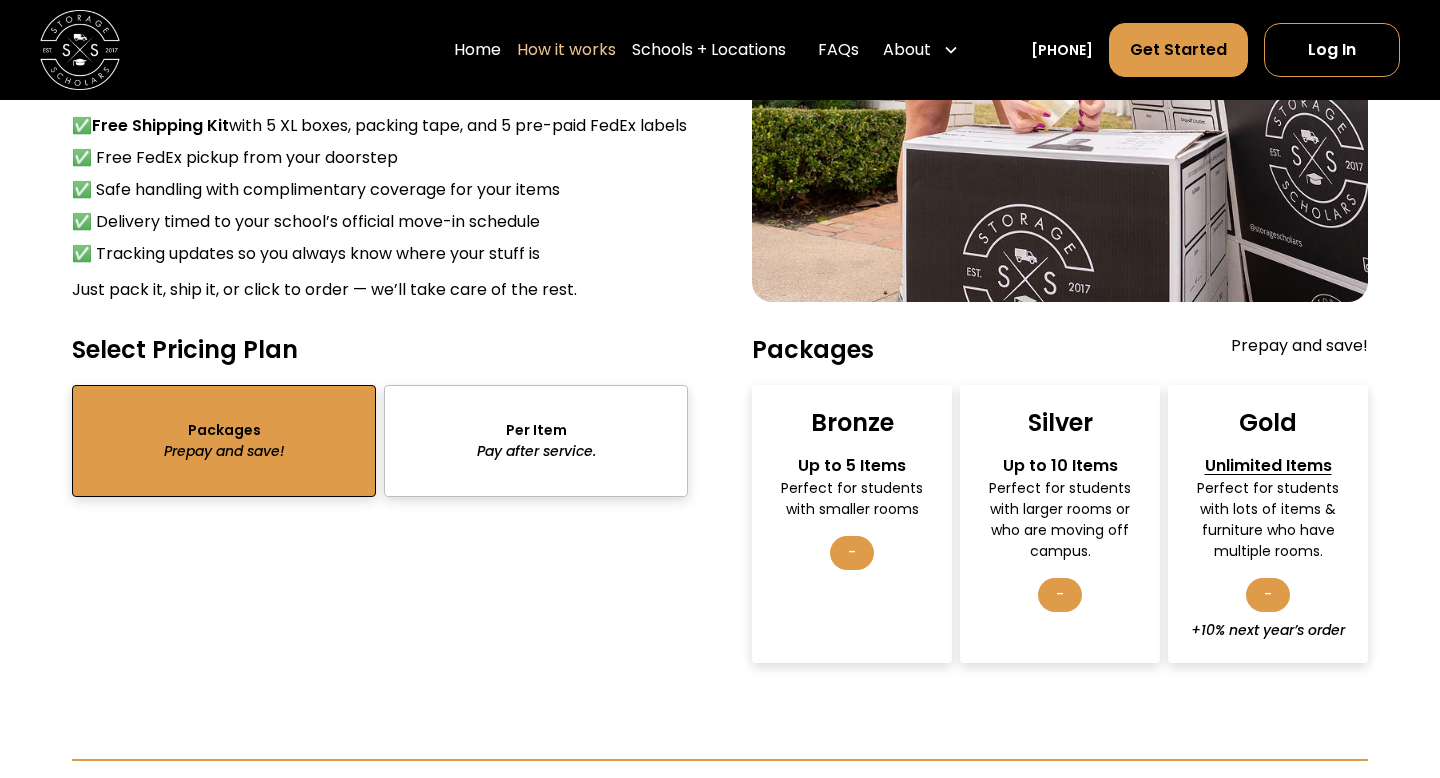 click at bounding box center [536, 441] 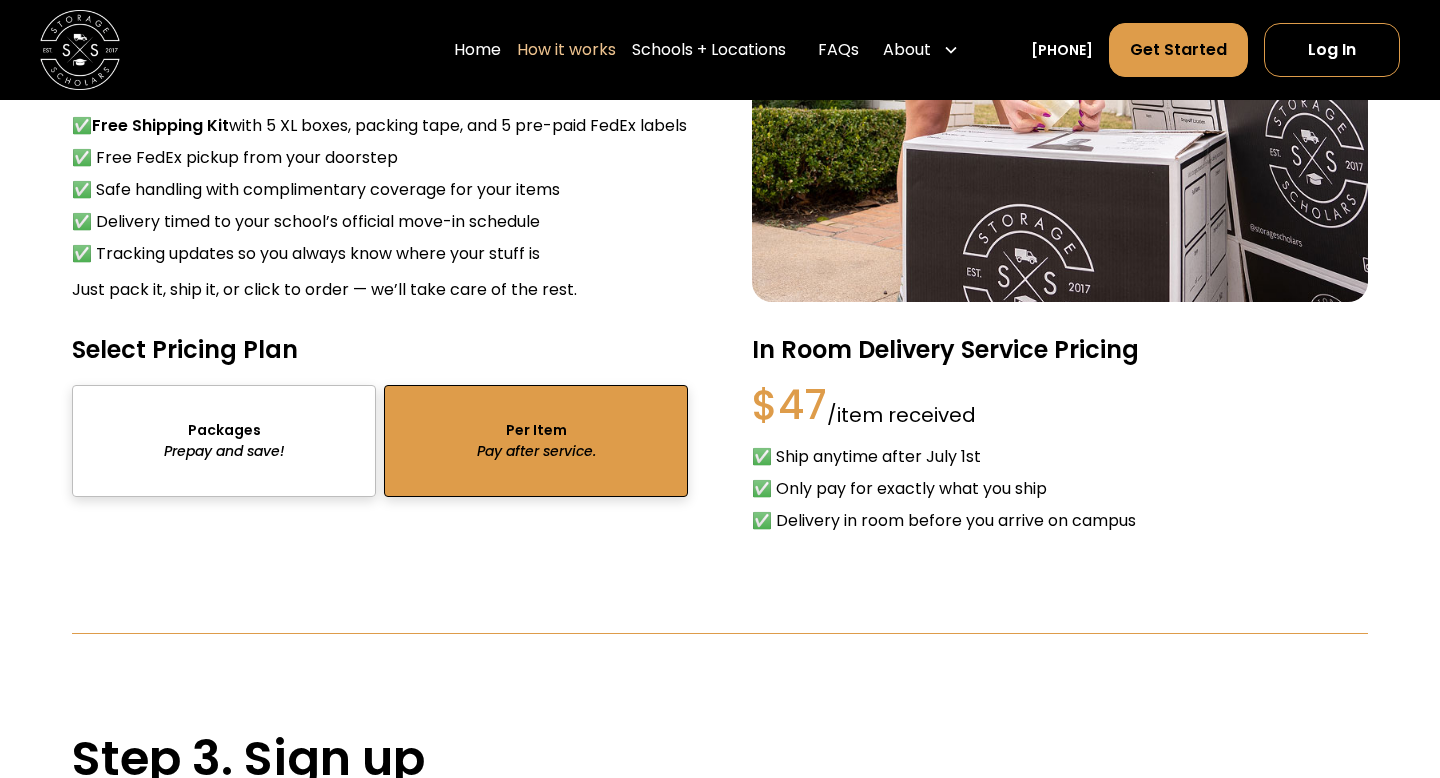 click at bounding box center (224, 441) 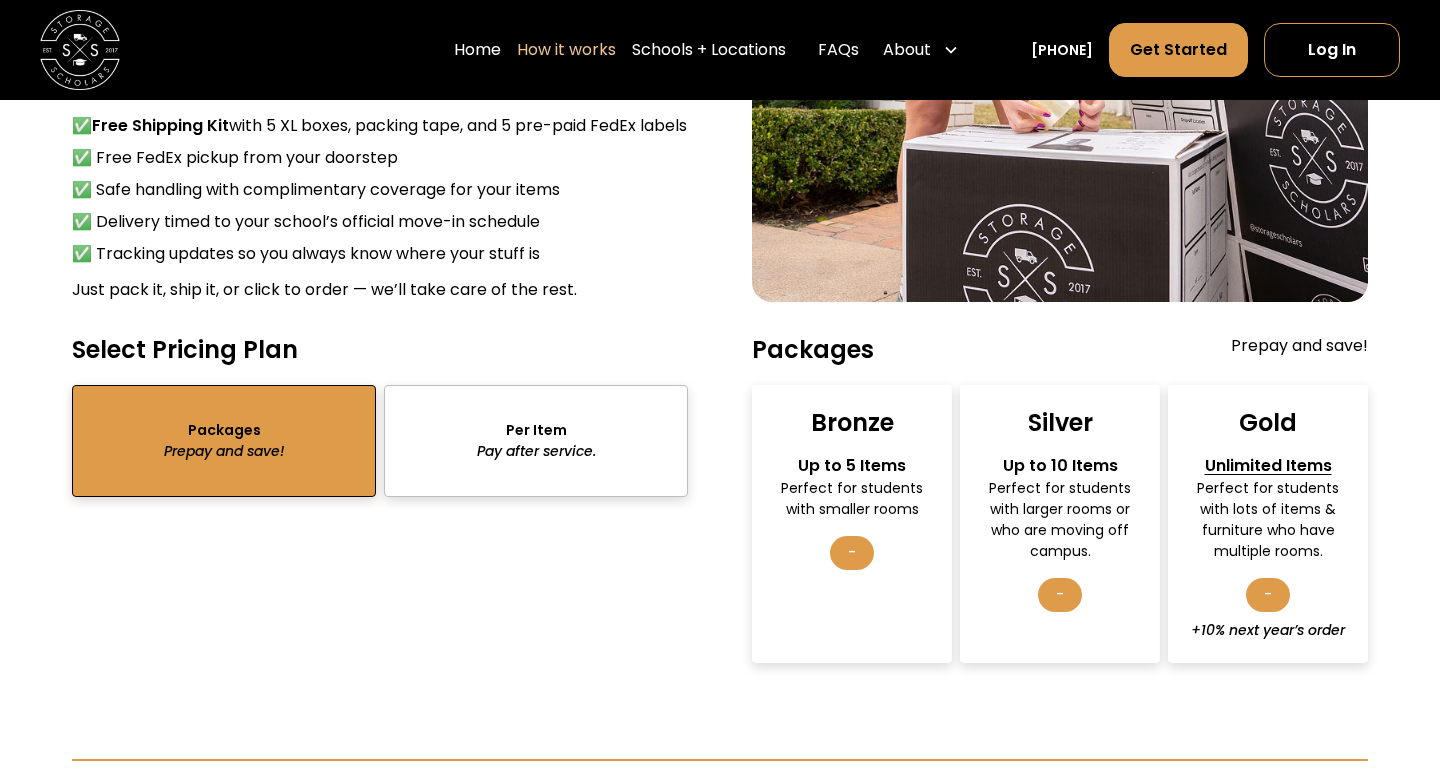 click on "-" at bounding box center [852, 553] 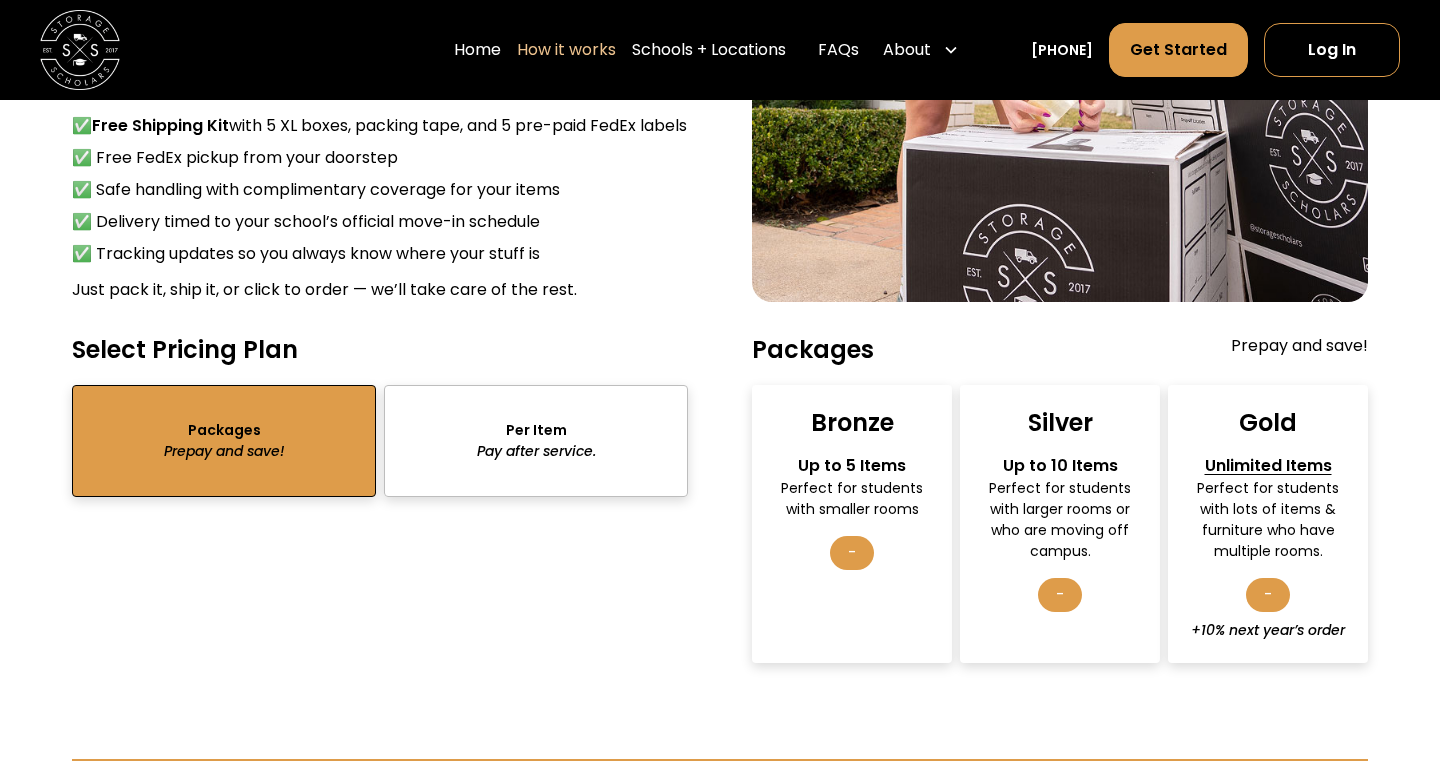 click on "Prepay and save!" at bounding box center (1299, 349) 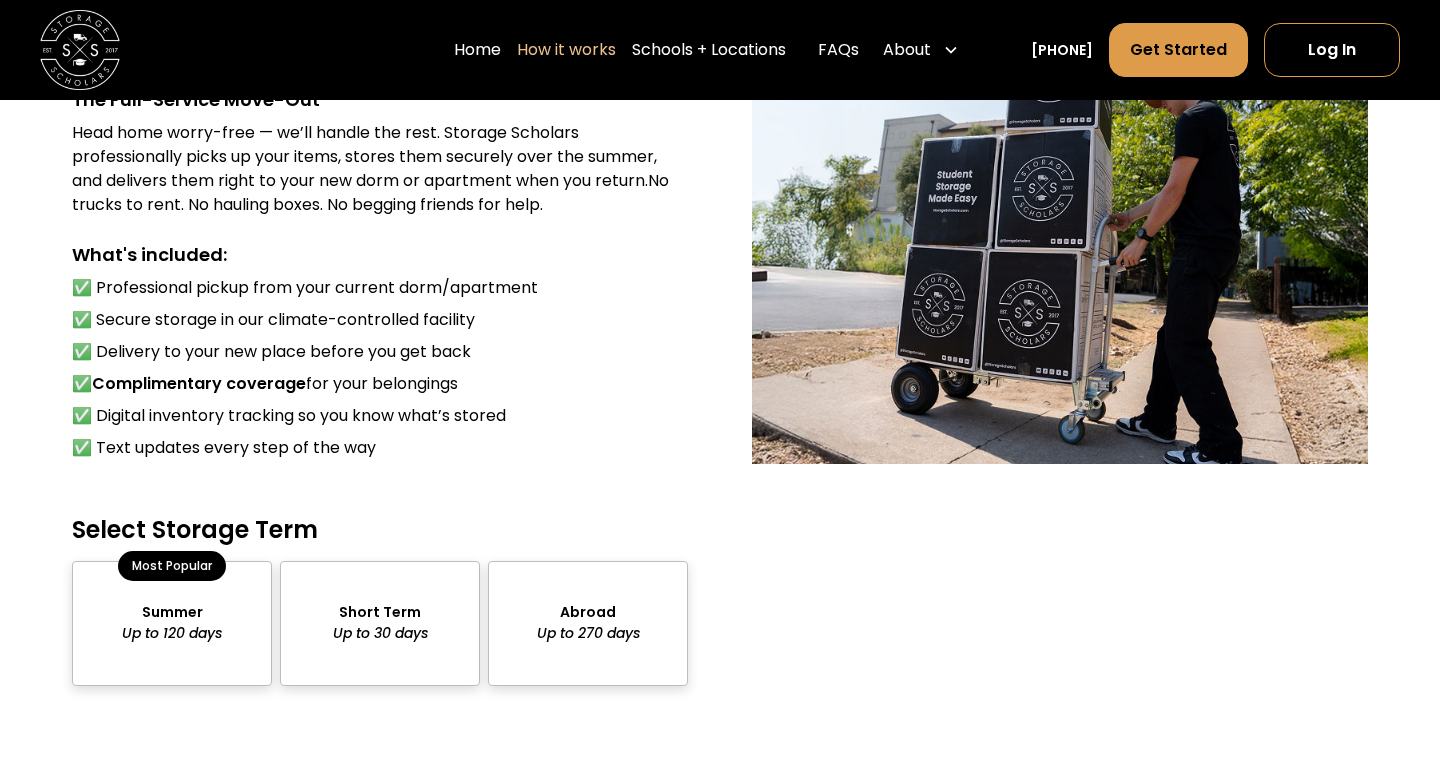scroll, scrollTop: 1542, scrollLeft: 0, axis: vertical 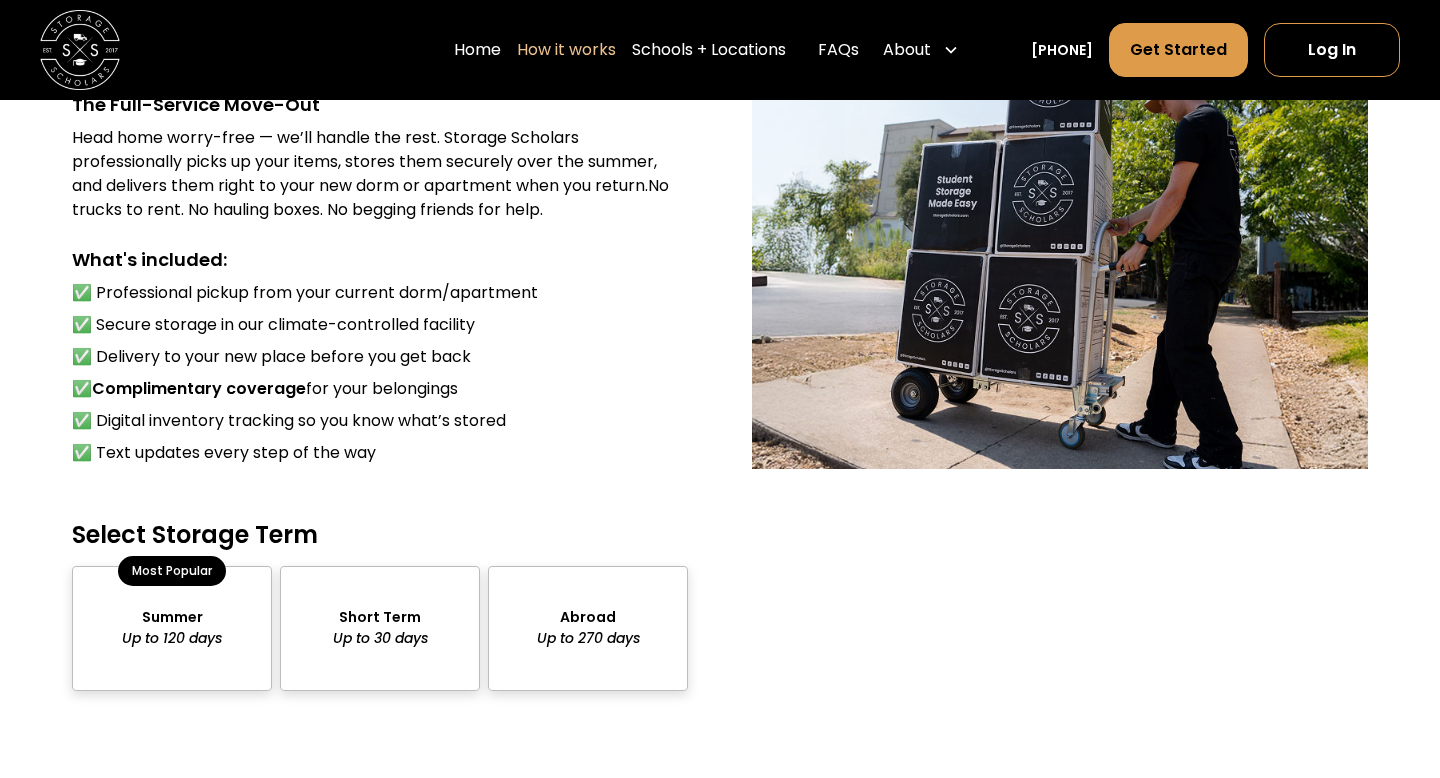 click at bounding box center (172, 628) 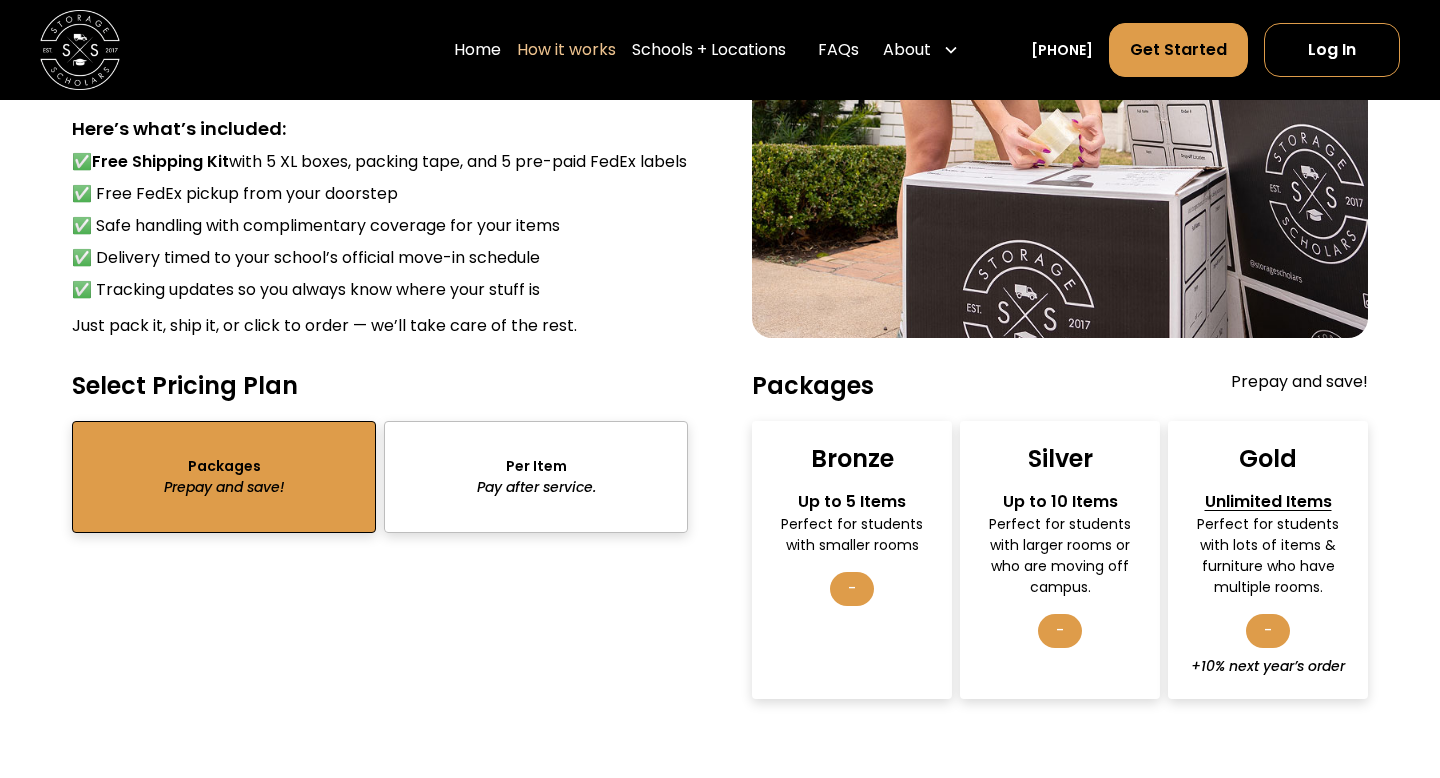 scroll, scrollTop: 2727, scrollLeft: 0, axis: vertical 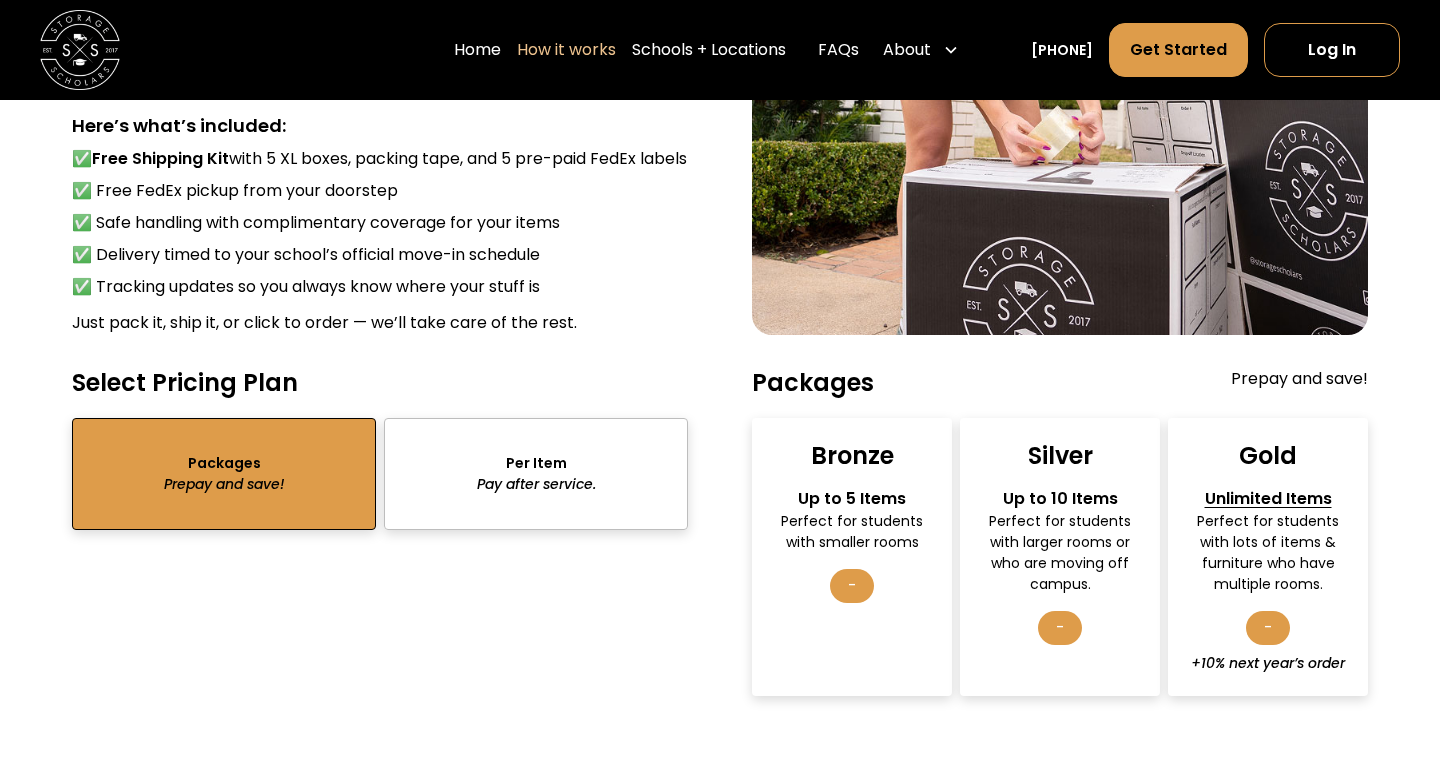 click at bounding box center (224, 474) 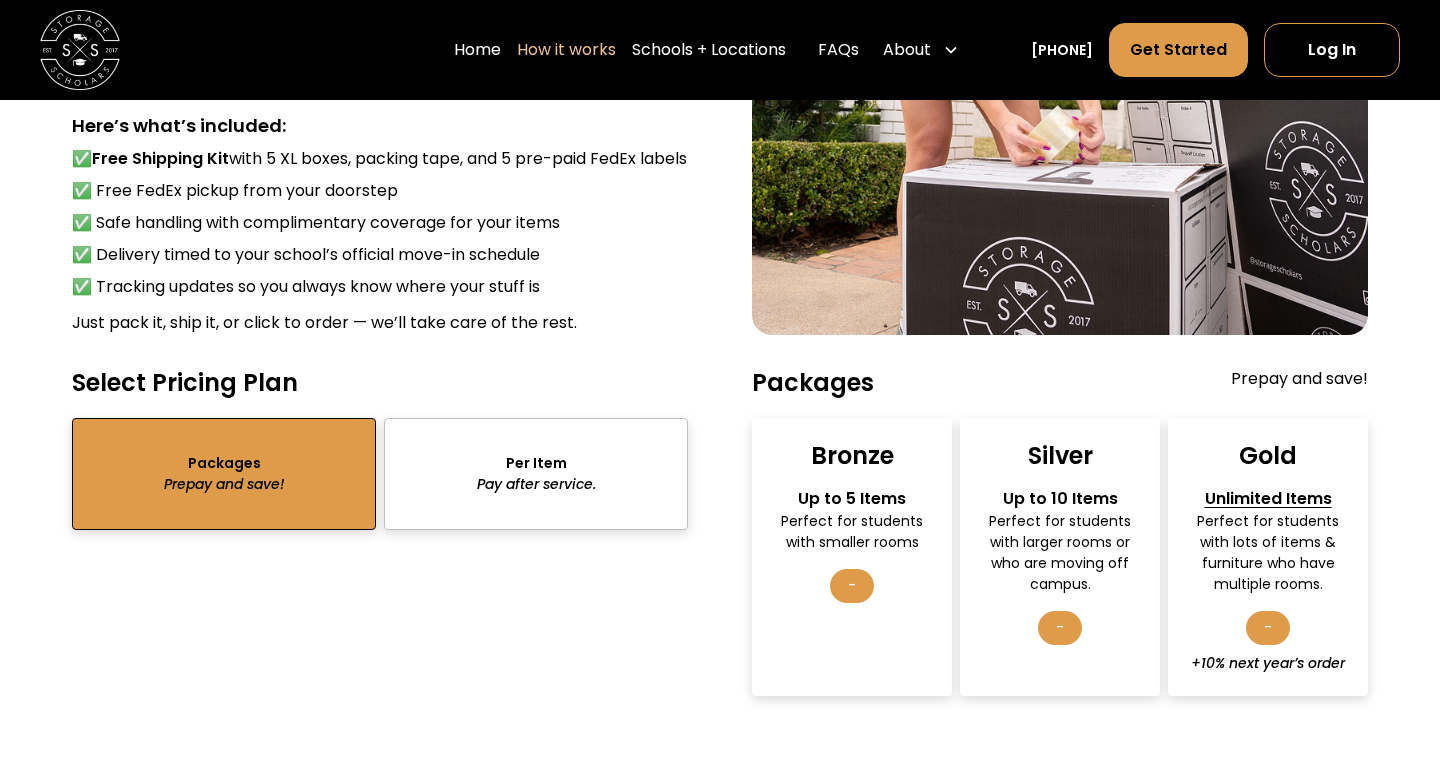 click on "Bronze" at bounding box center [852, 455] 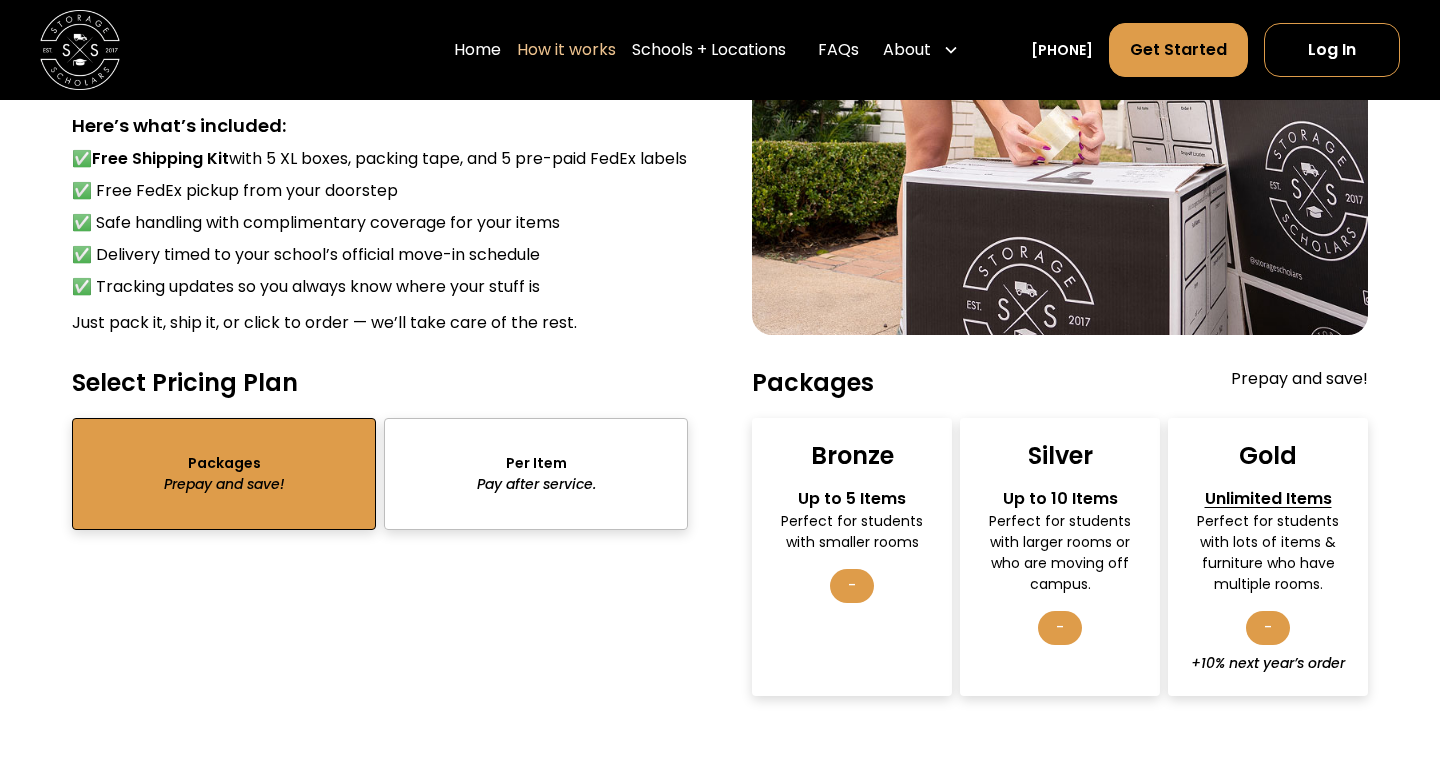 click on "Packages" at bounding box center [813, 382] 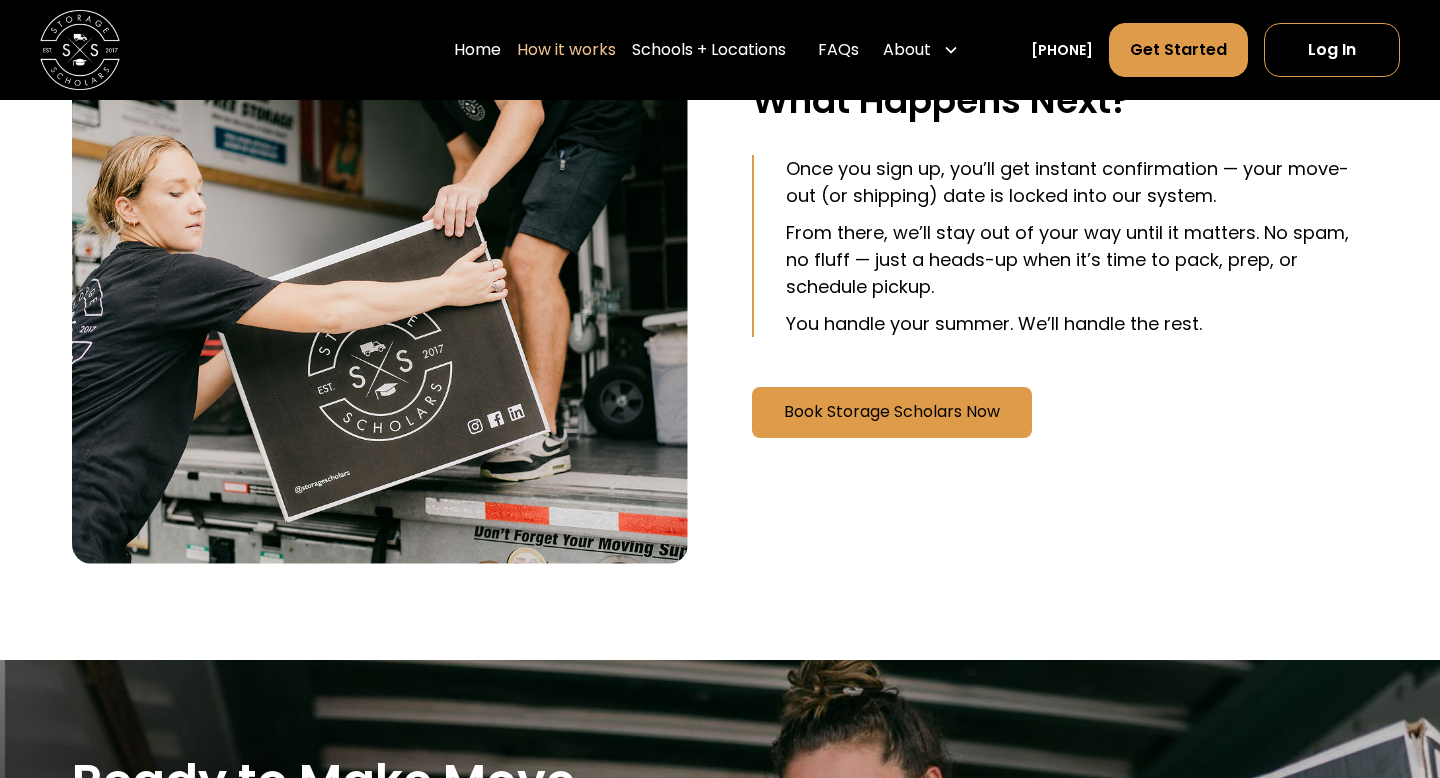 scroll, scrollTop: 3787, scrollLeft: 0, axis: vertical 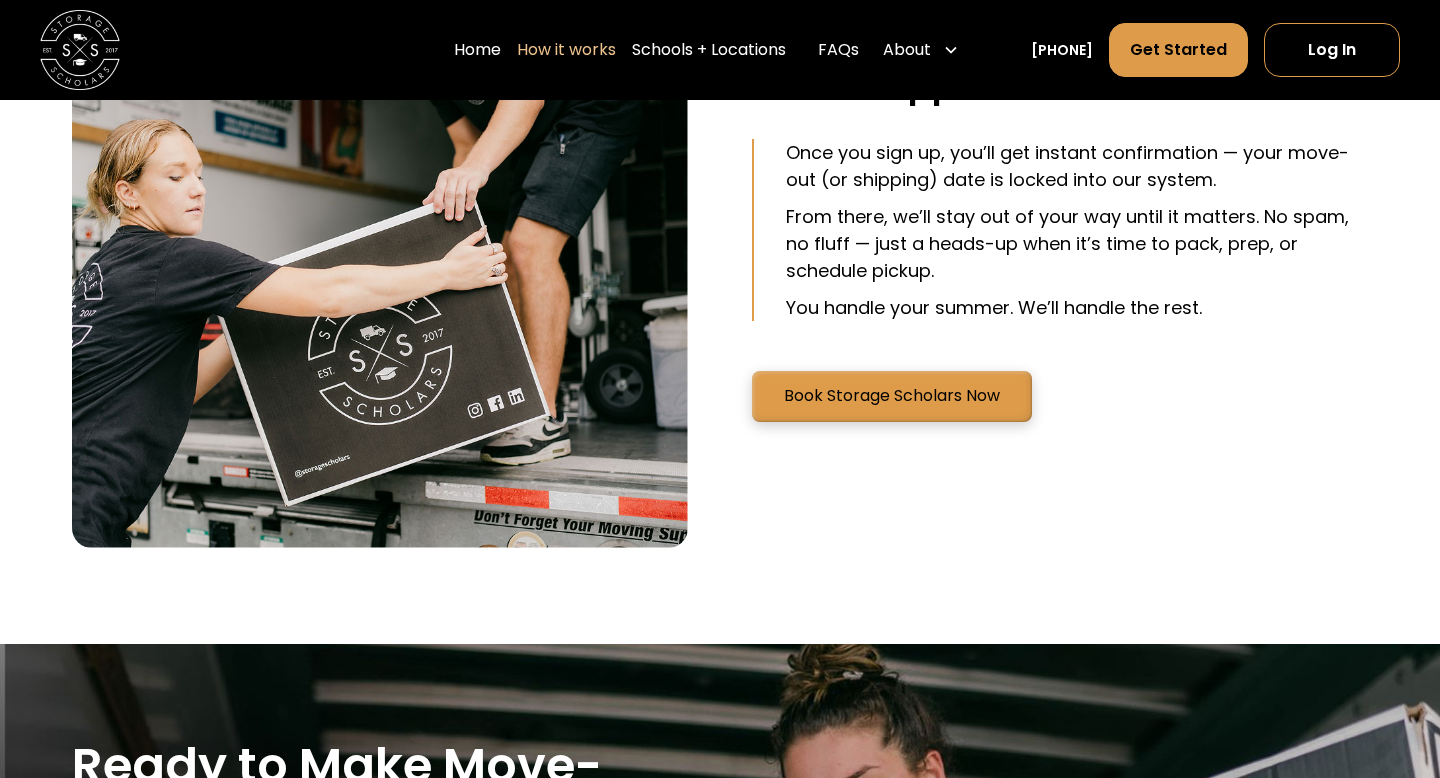 click on "Book Storage Scholars Now" at bounding box center (892, 396) 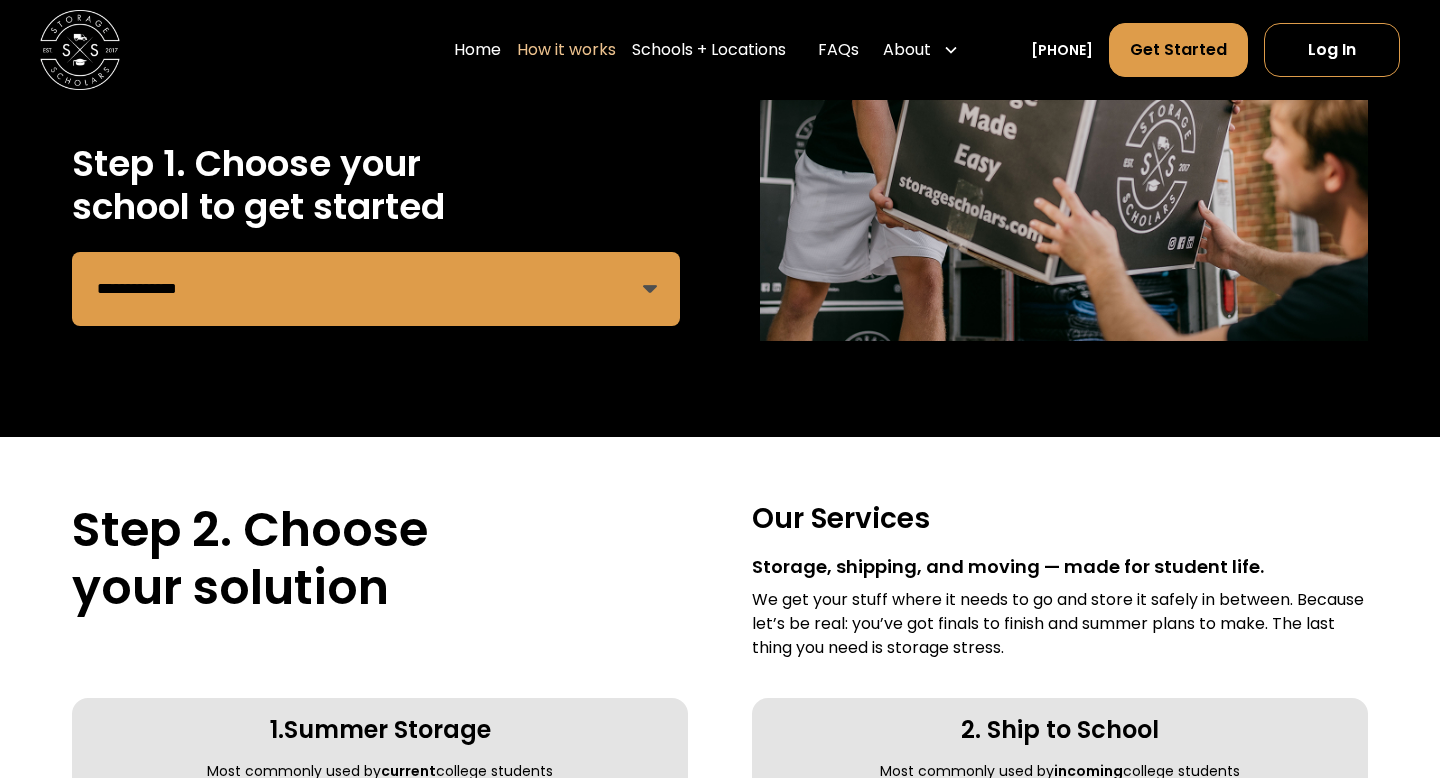 scroll, scrollTop: 0, scrollLeft: 0, axis: both 